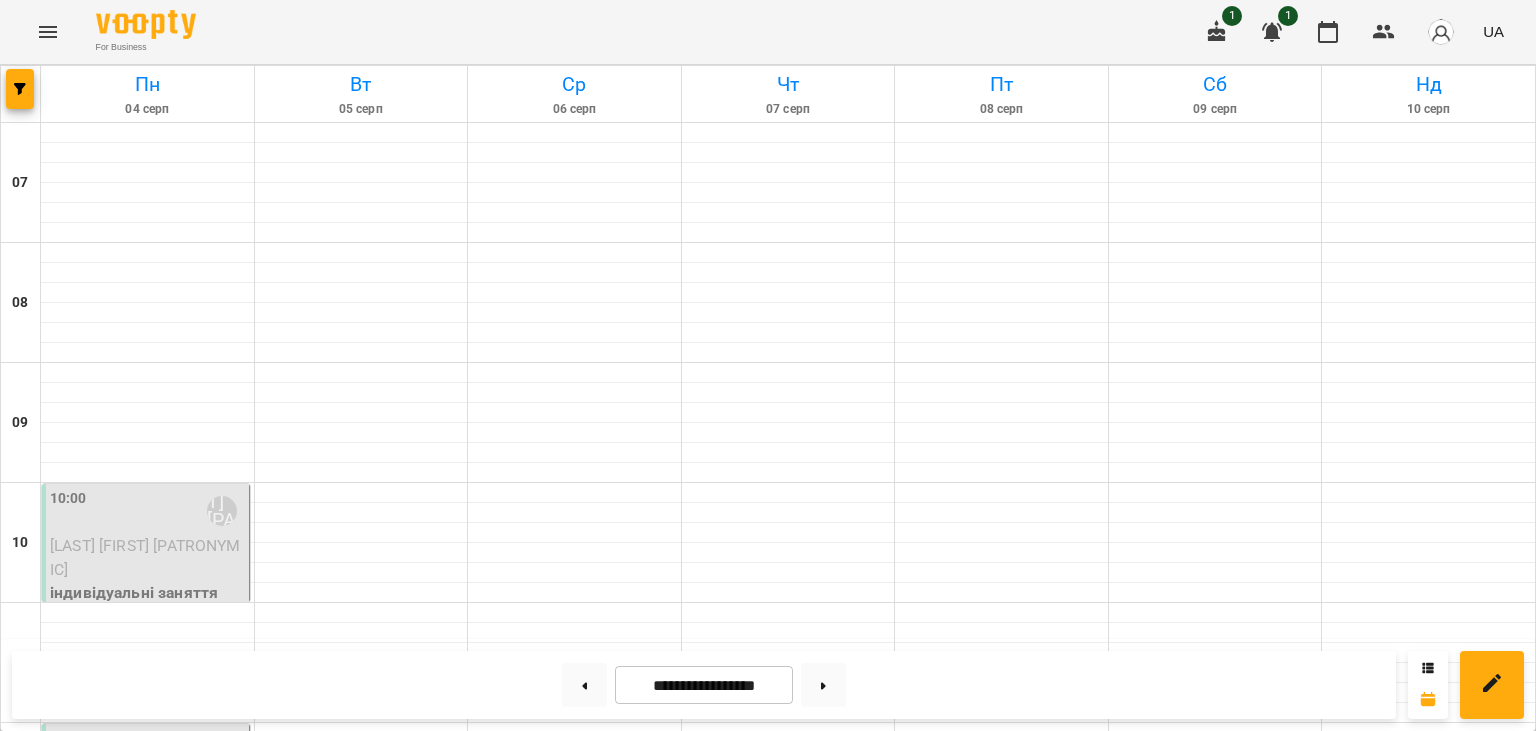 scroll, scrollTop: 0, scrollLeft: 0, axis: both 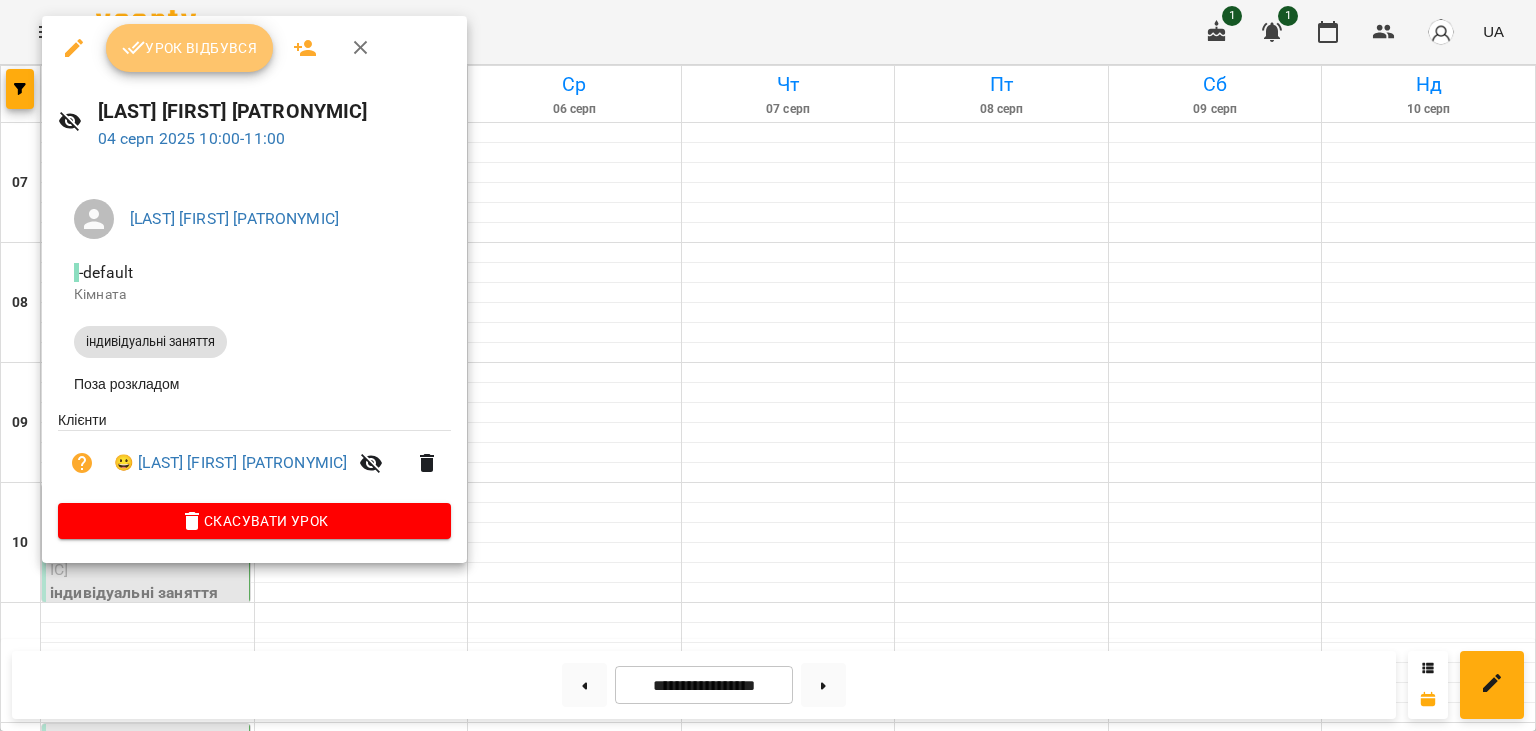 click on "Урок відбувся" at bounding box center [190, 48] 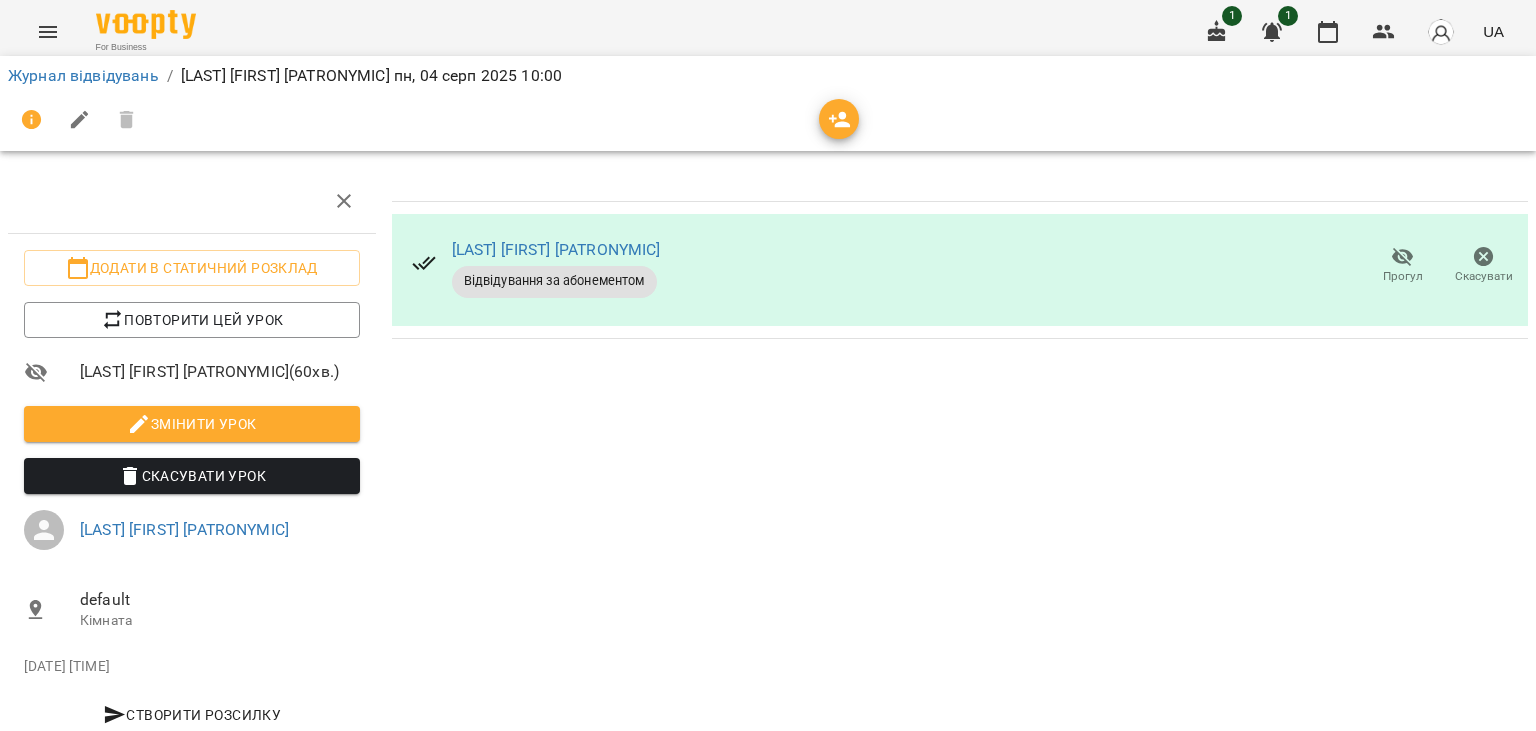 scroll, scrollTop: 0, scrollLeft: 0, axis: both 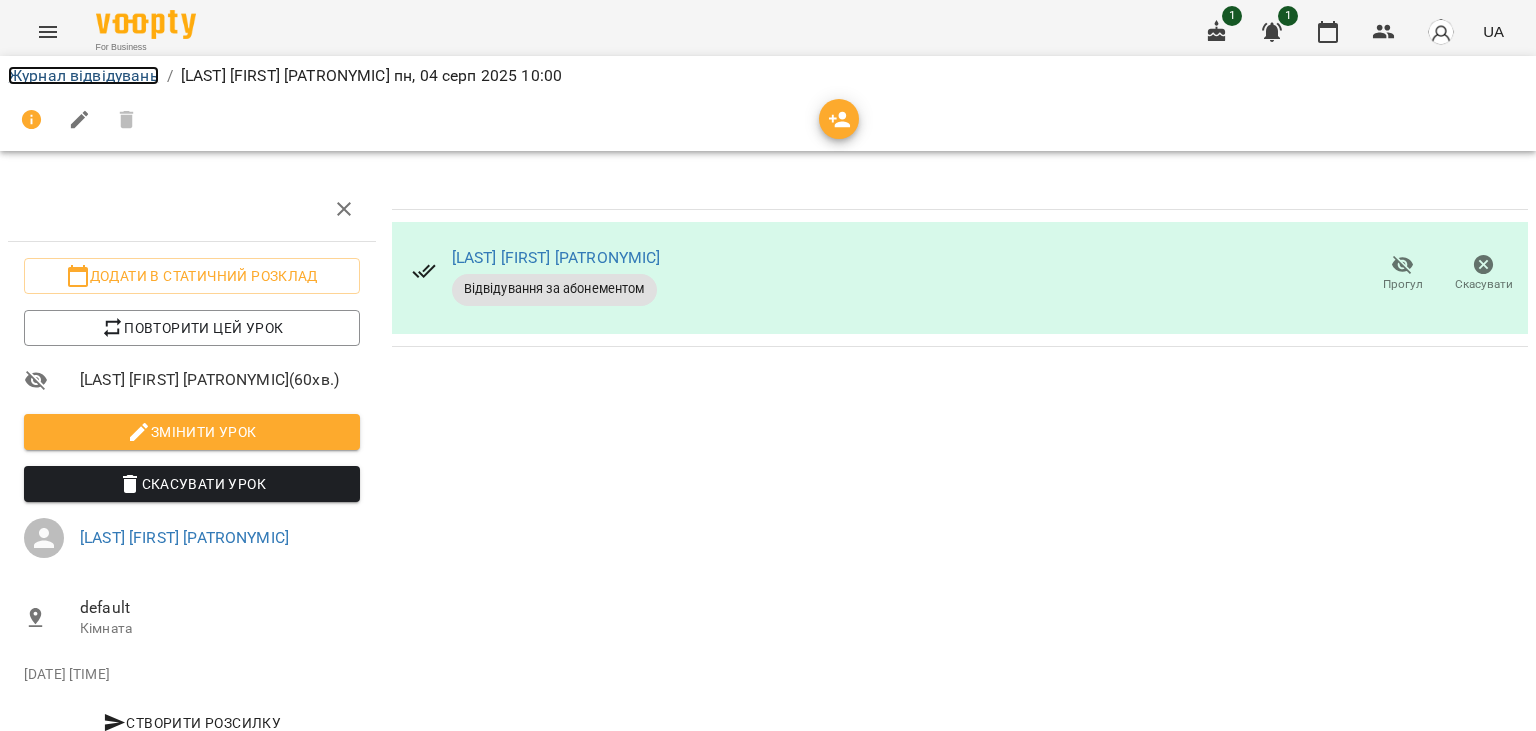 click on "Журнал відвідувань" at bounding box center [83, 75] 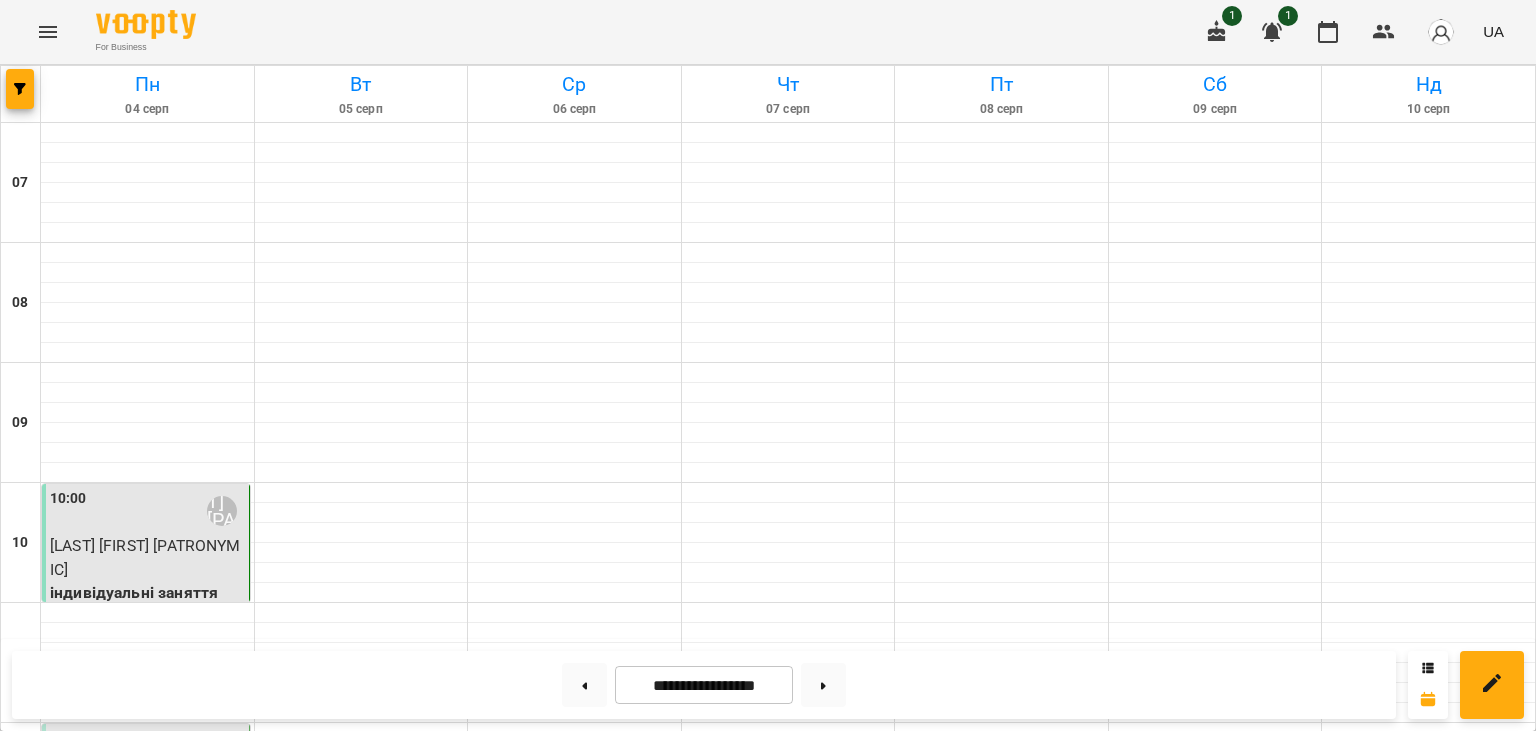 scroll, scrollTop: 232, scrollLeft: 0, axis: vertical 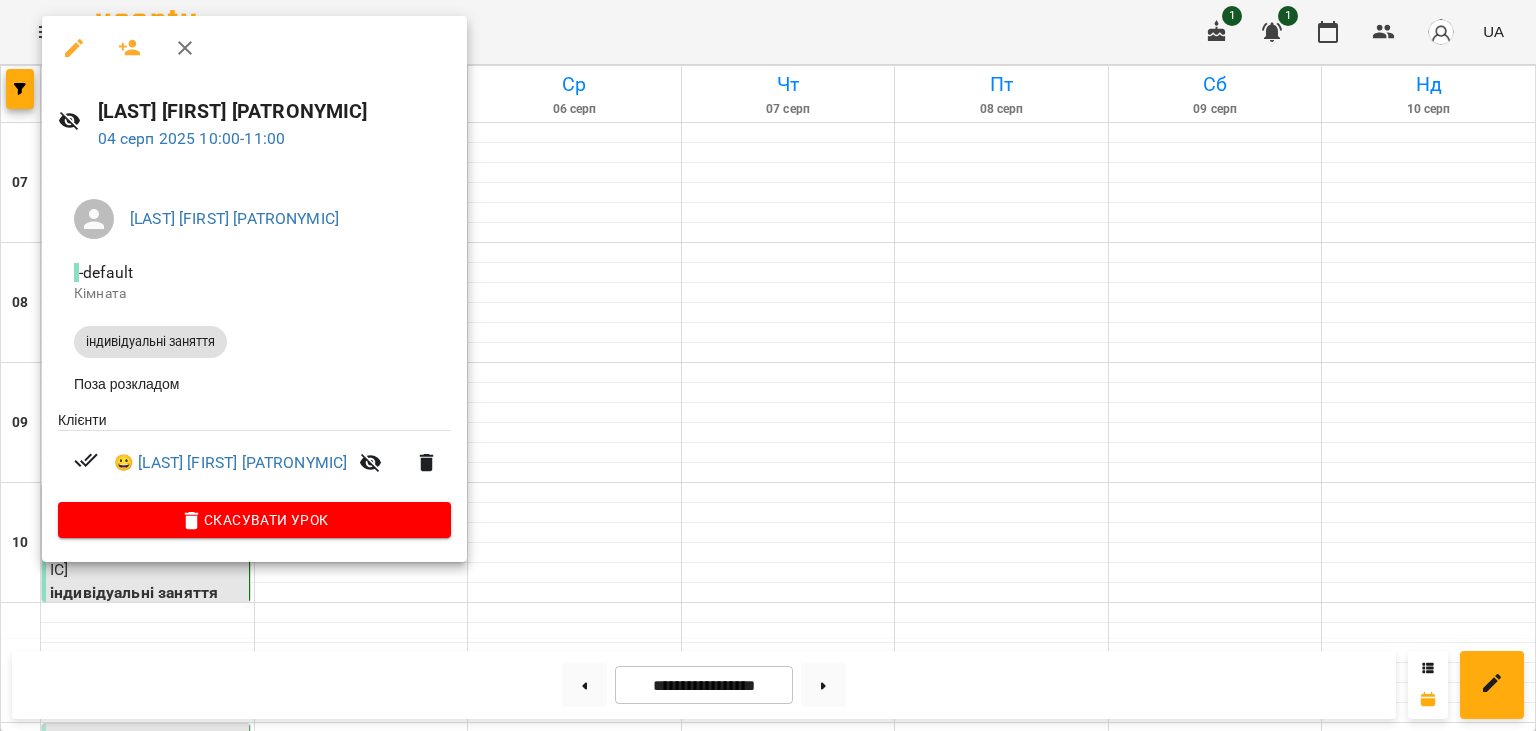 click at bounding box center (768, 365) 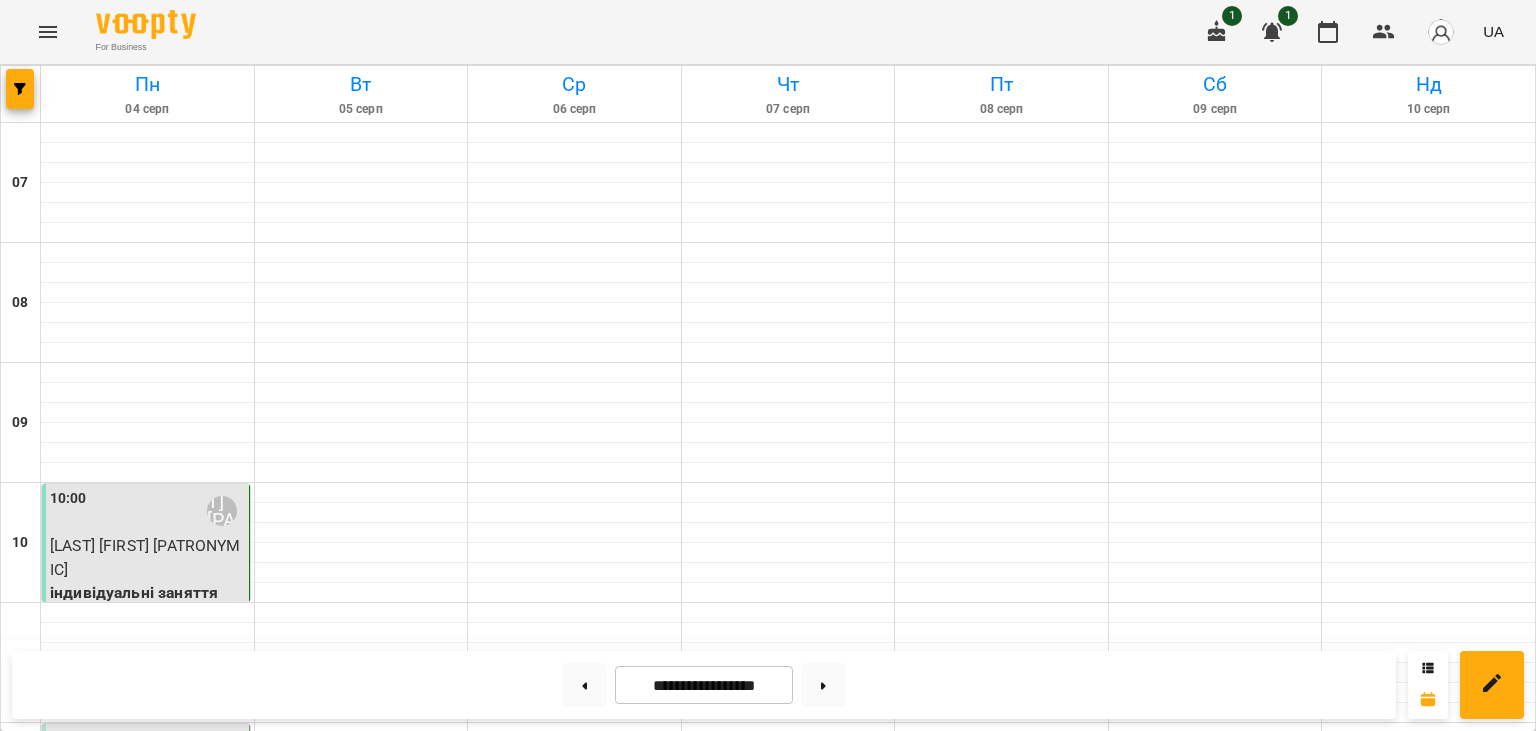 scroll, scrollTop: 0, scrollLeft: 0, axis: both 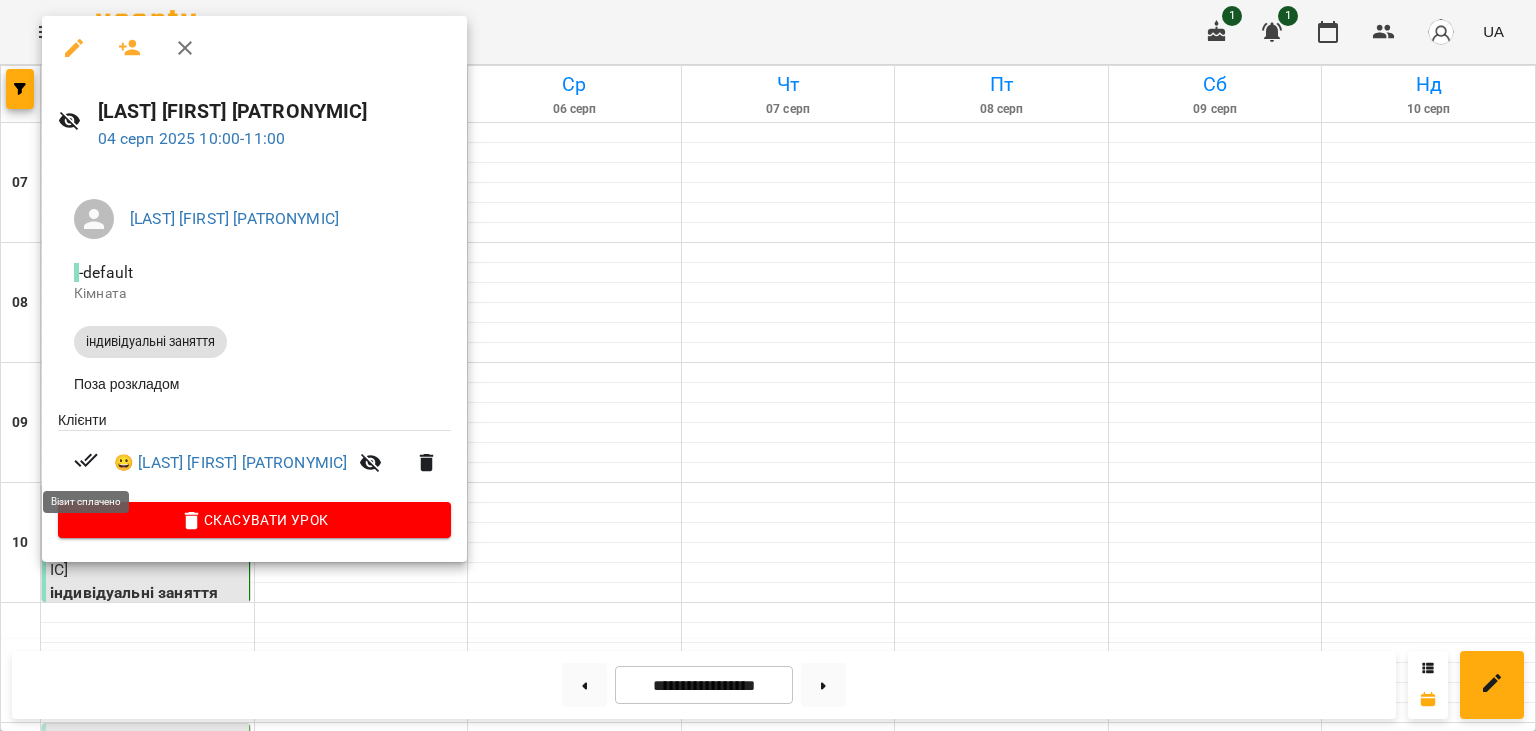 click 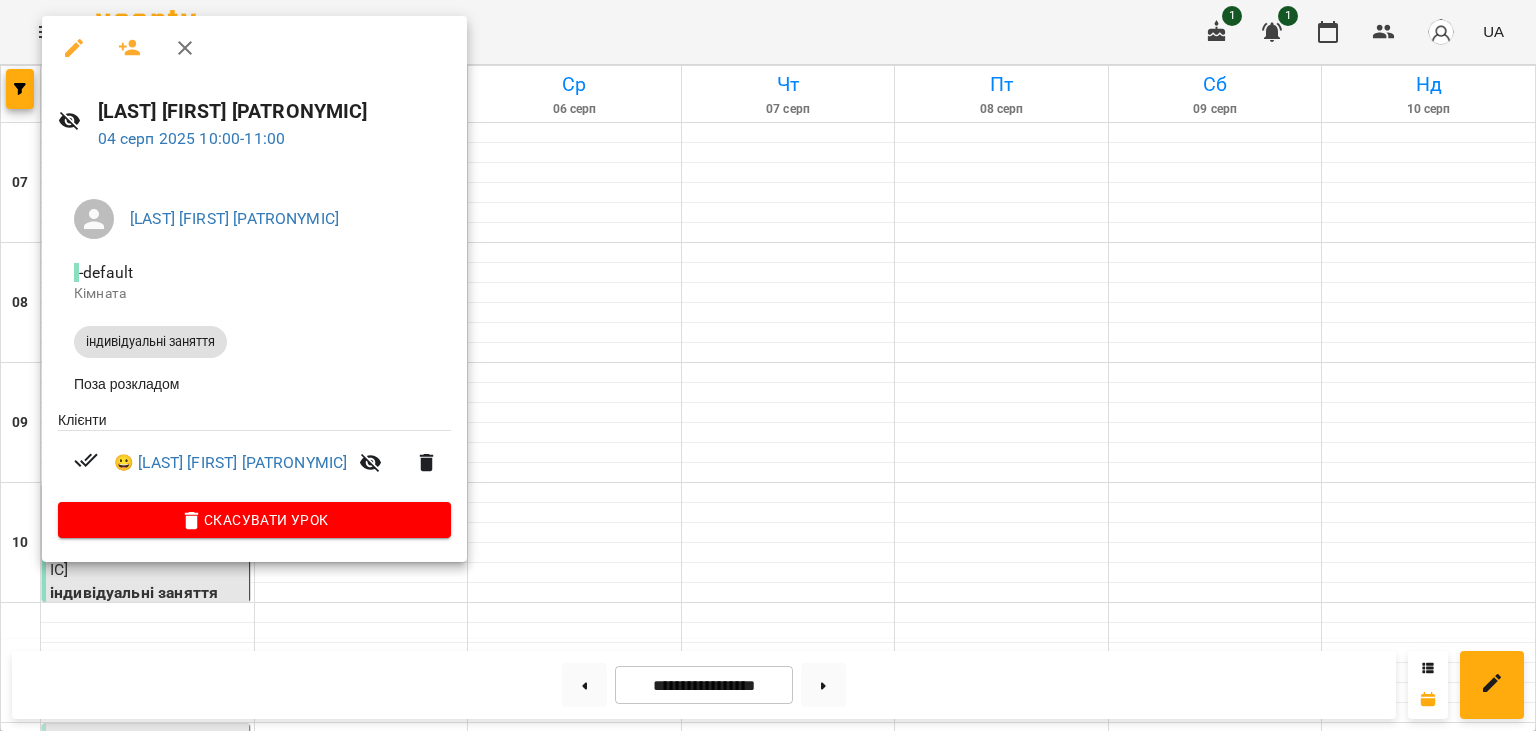 click 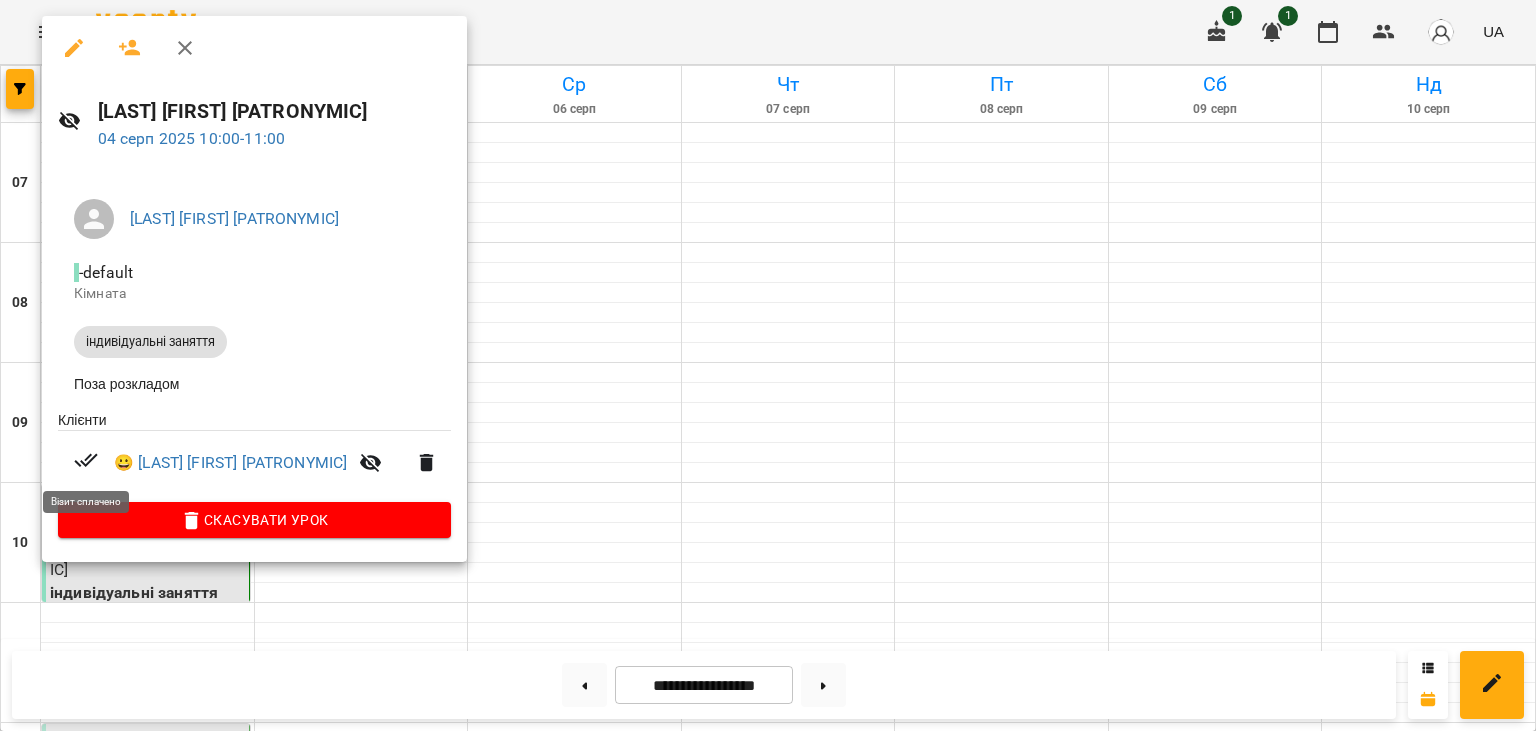 click 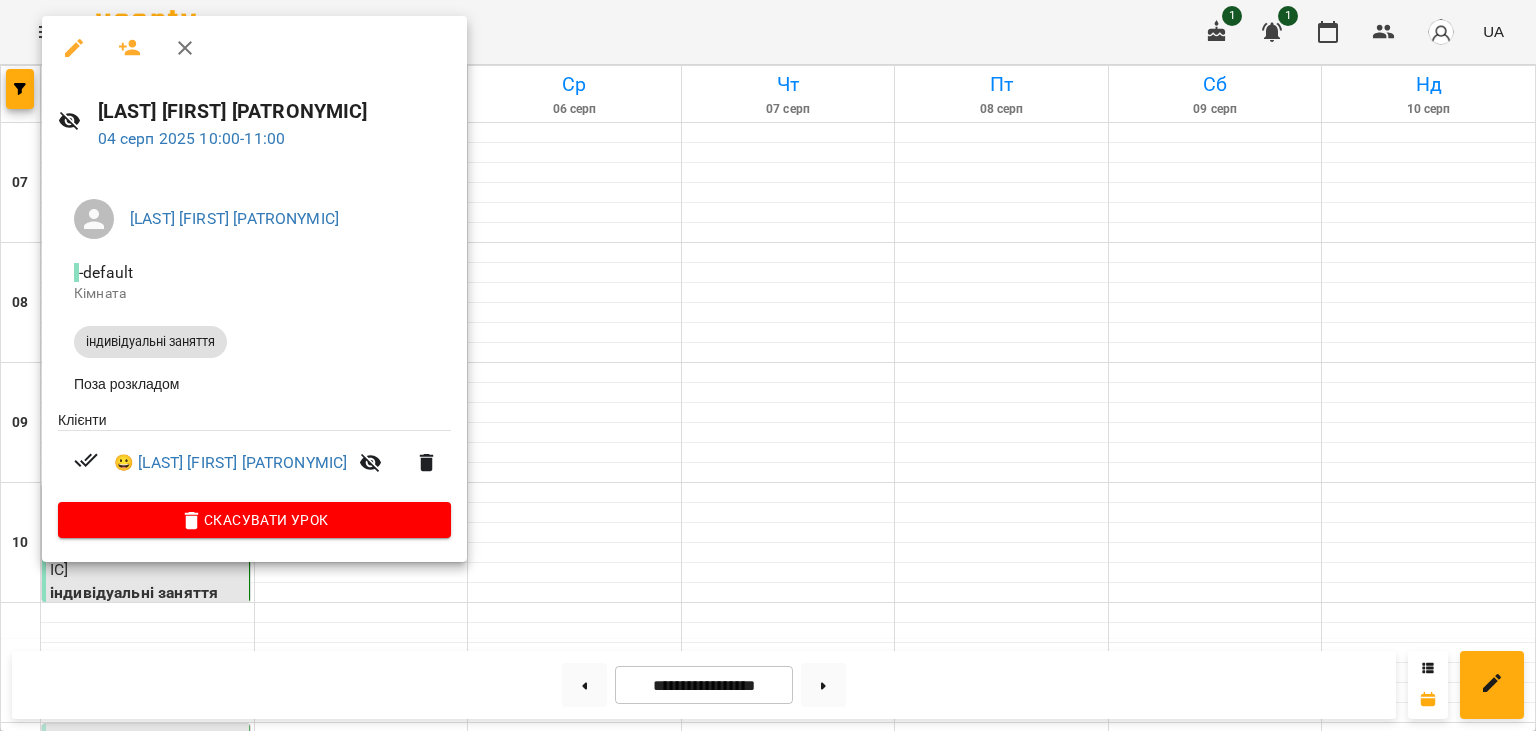 click 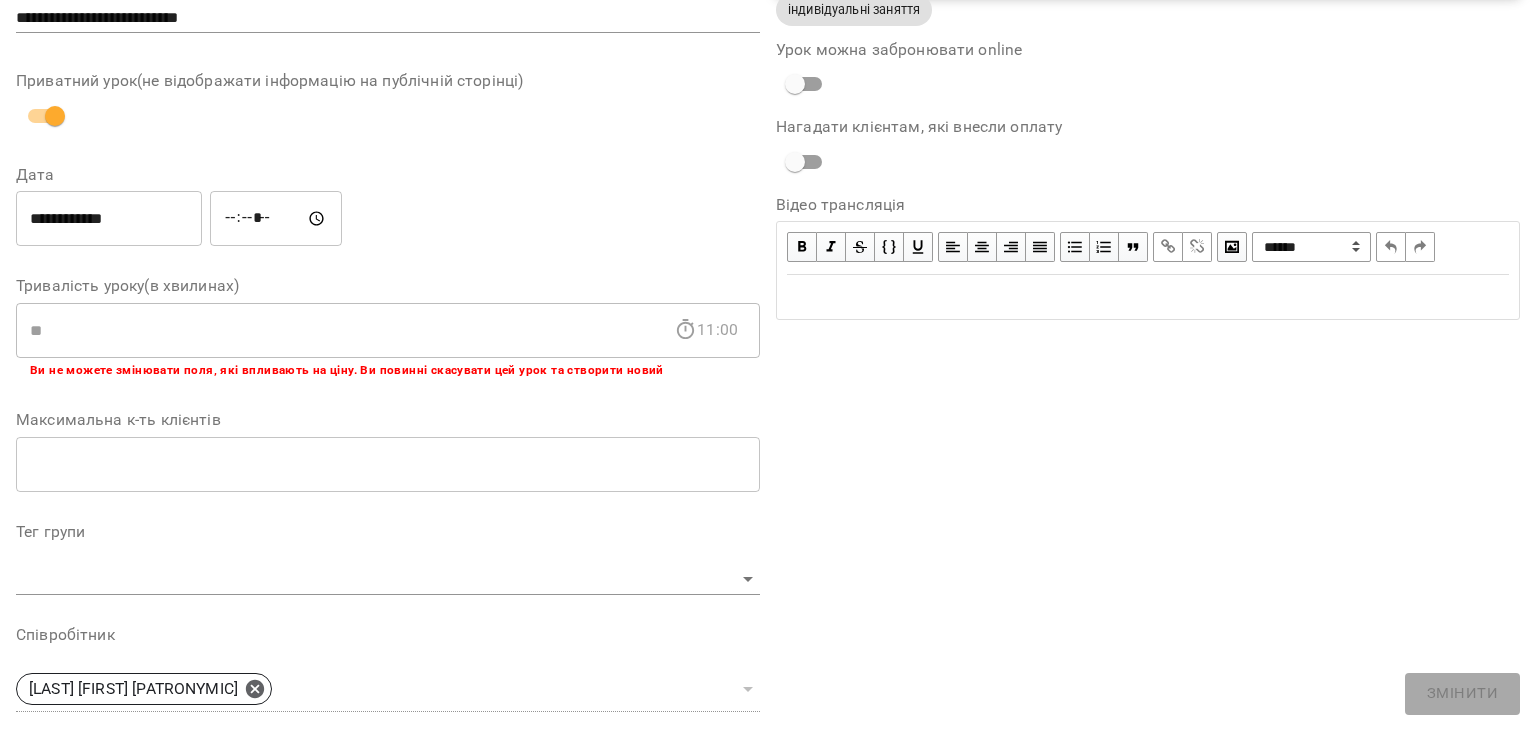 scroll, scrollTop: 0, scrollLeft: 0, axis: both 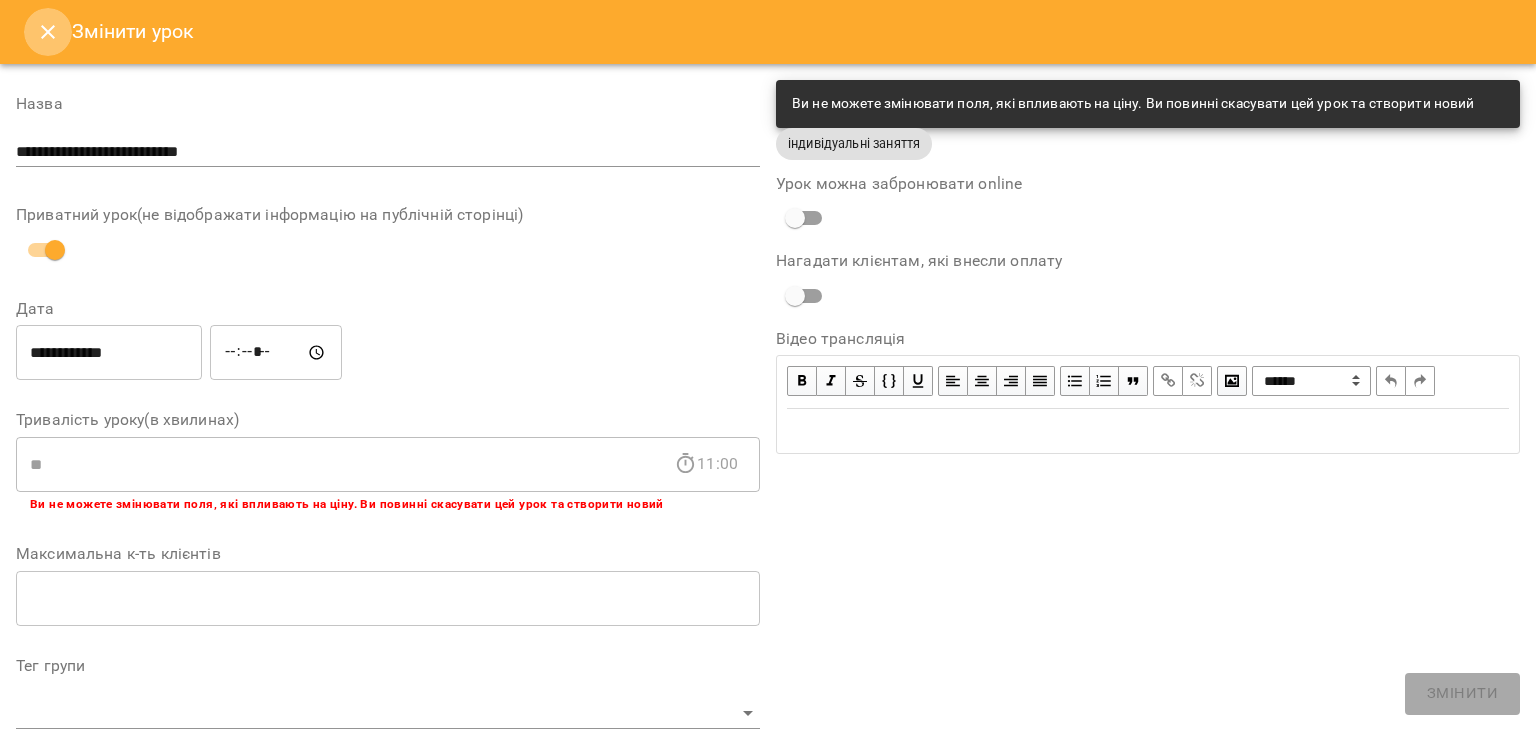 click at bounding box center (48, 32) 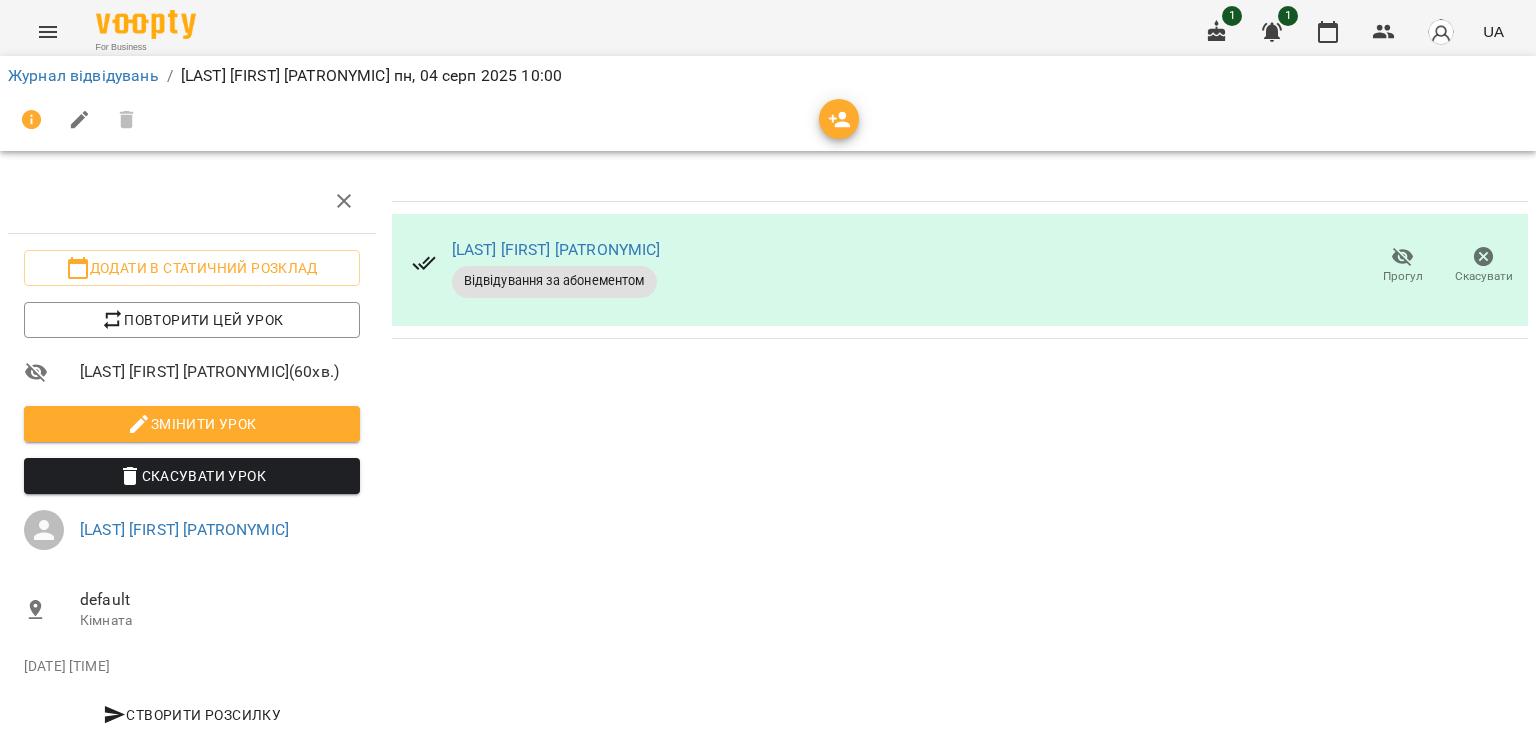 scroll, scrollTop: 0, scrollLeft: 0, axis: both 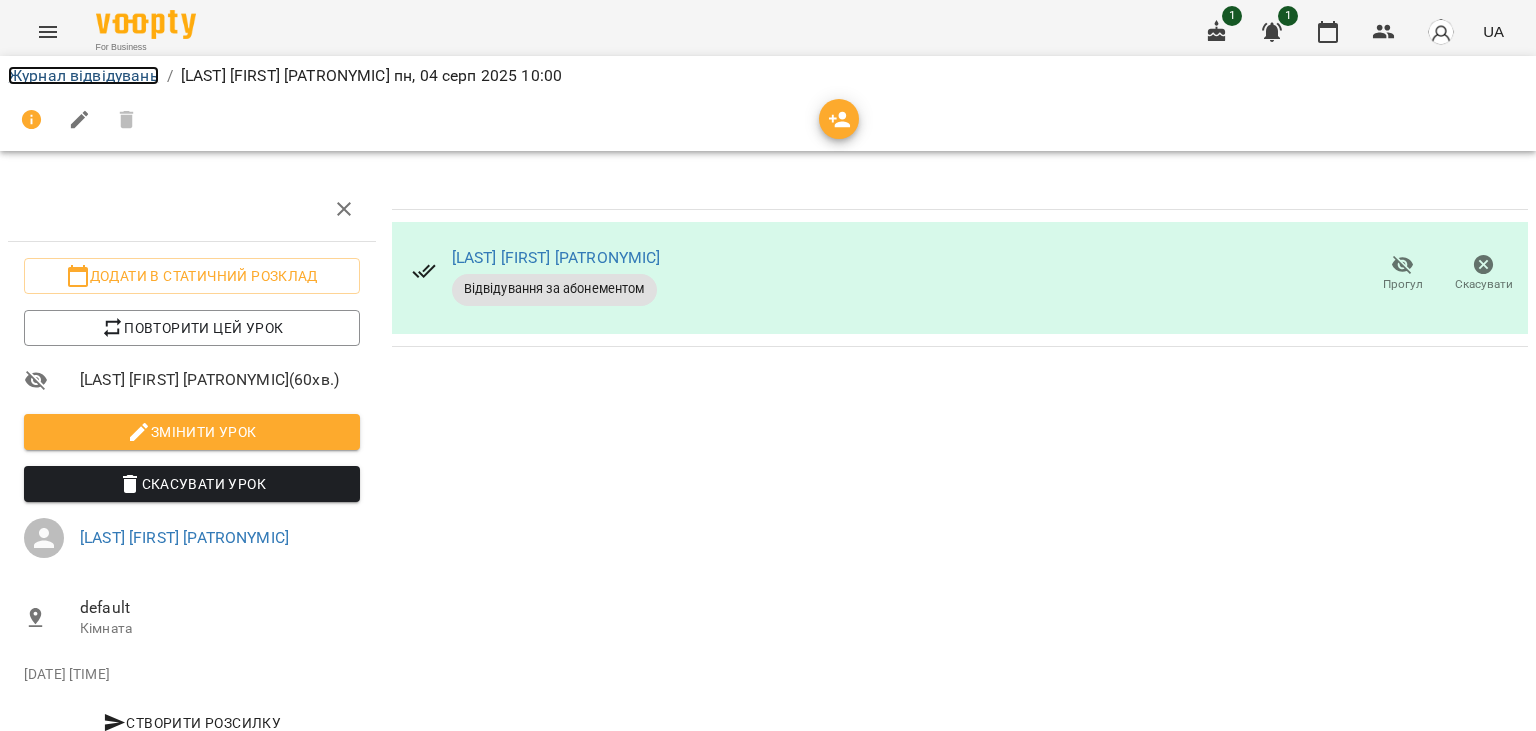 click on "Журнал відвідувань" at bounding box center (83, 75) 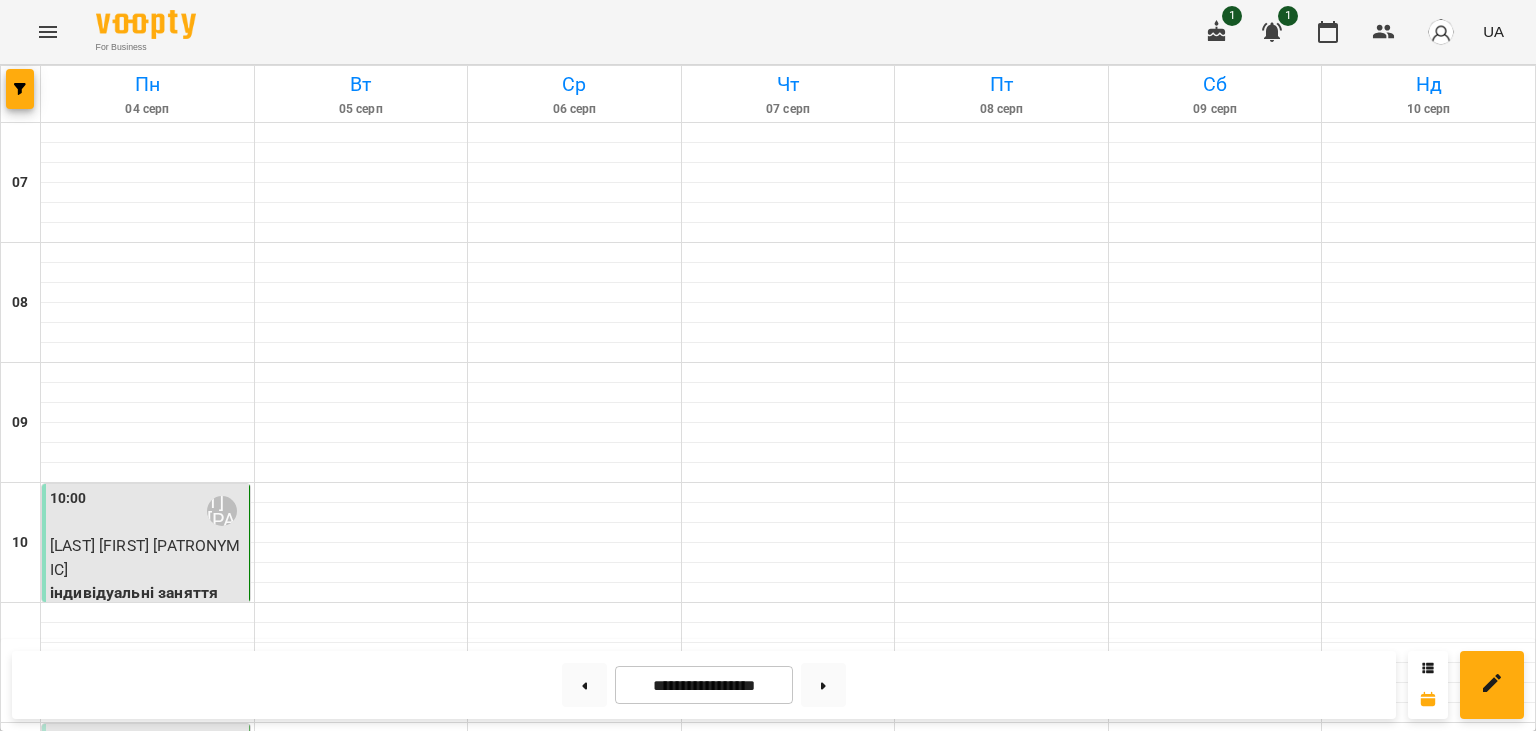 click on "[TIME] [LAST] [FIRST] [PATRONYMIC]" at bounding box center [147, 511] 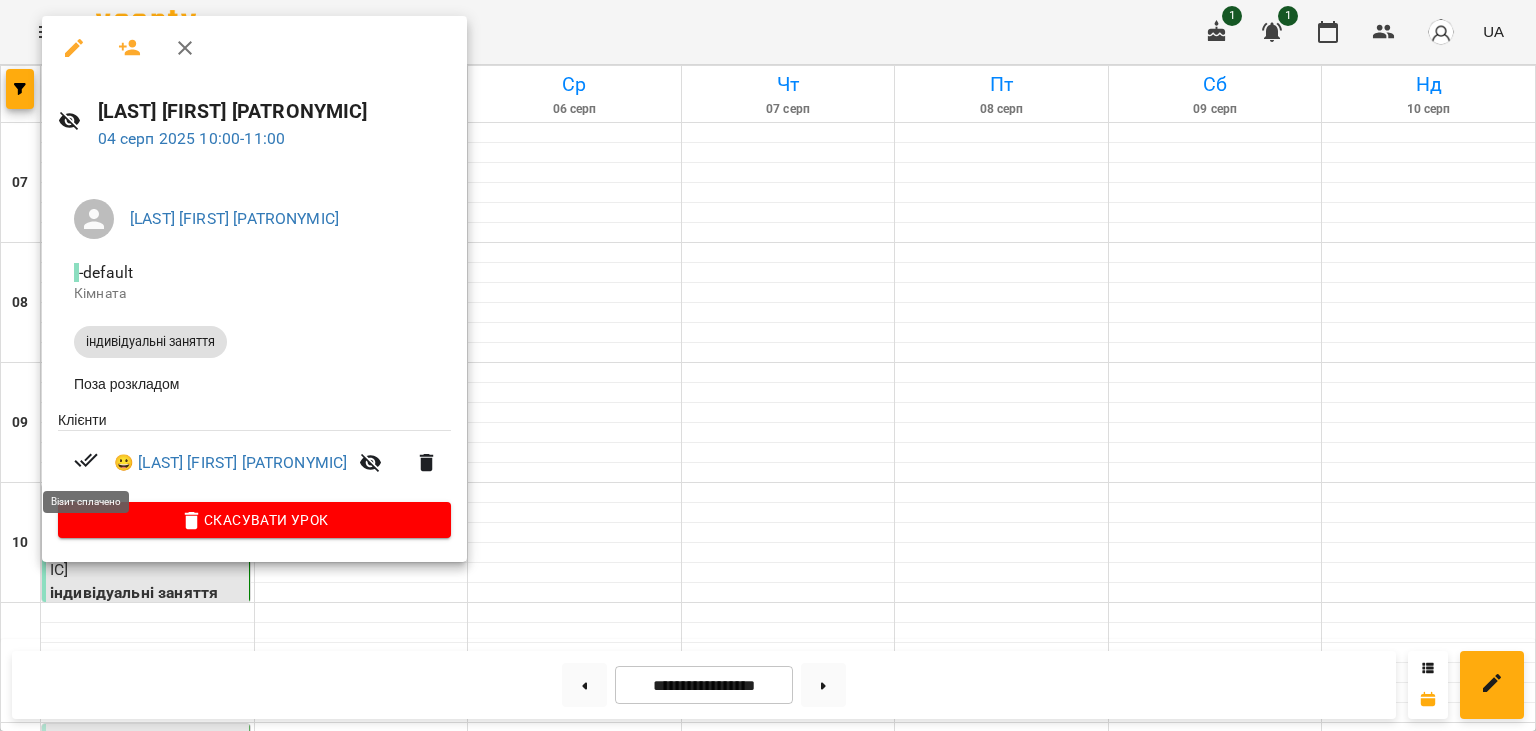 click 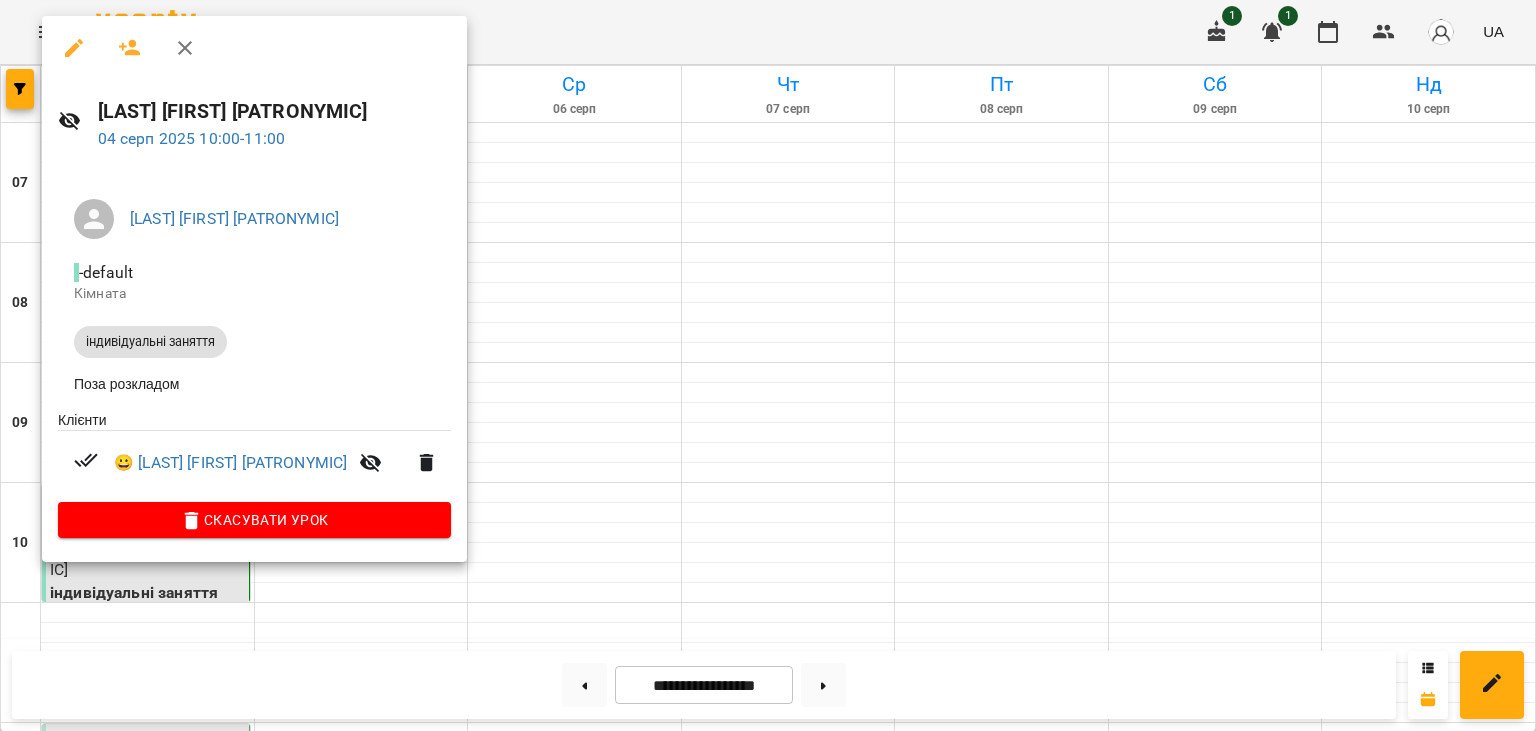 click at bounding box center (768, 365) 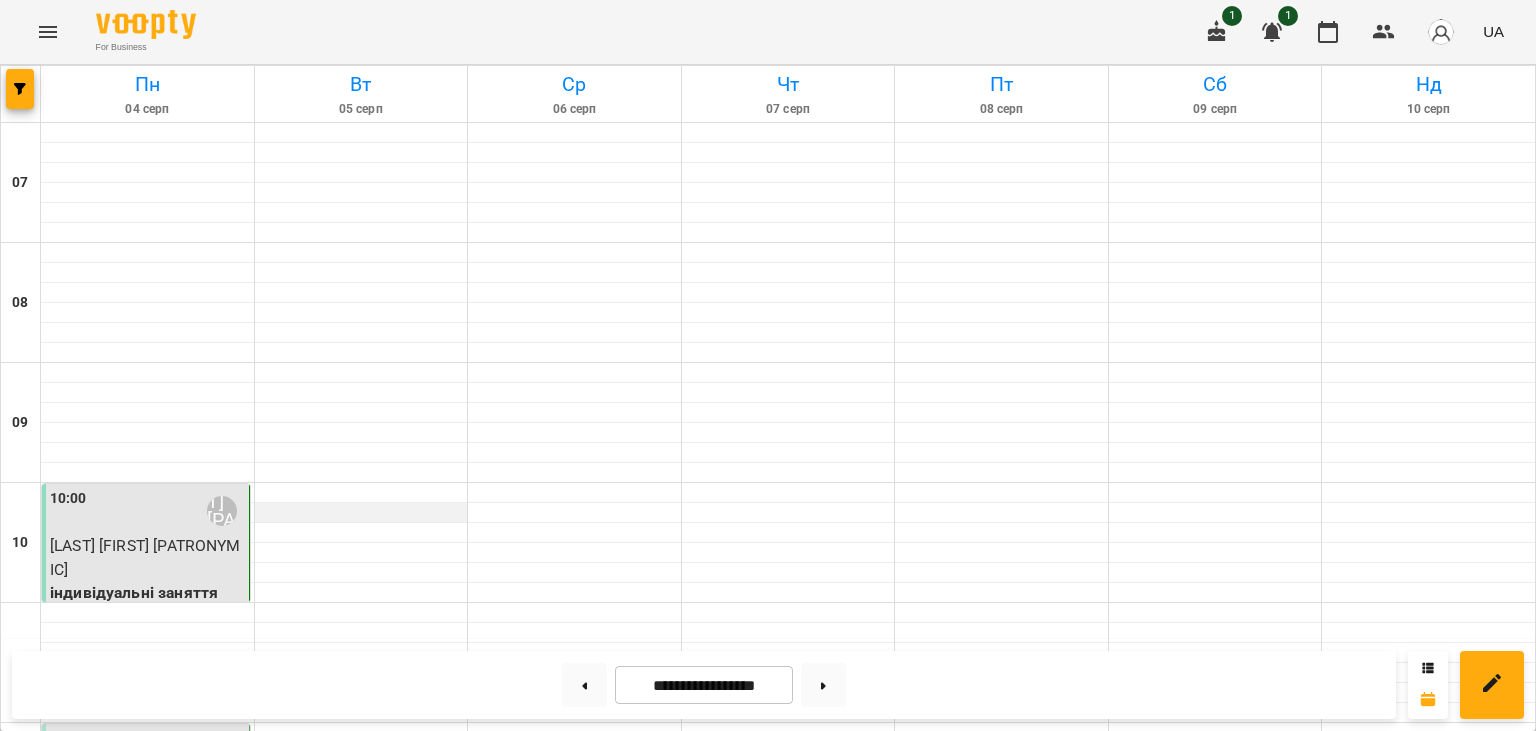 scroll, scrollTop: 176, scrollLeft: 0, axis: vertical 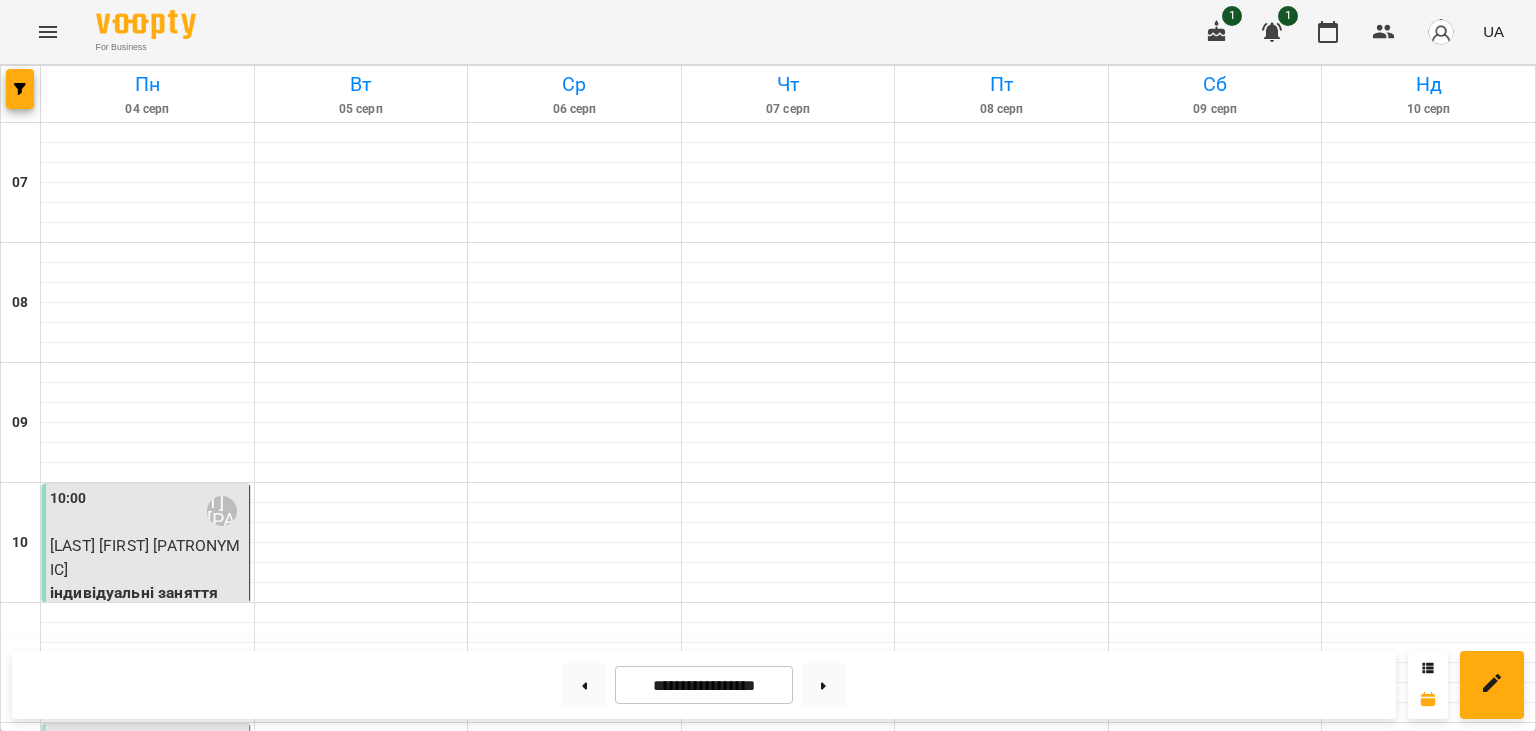 click on "[TIME] [LAST] [FIRST] [PATRONYMIC]" at bounding box center [147, 511] 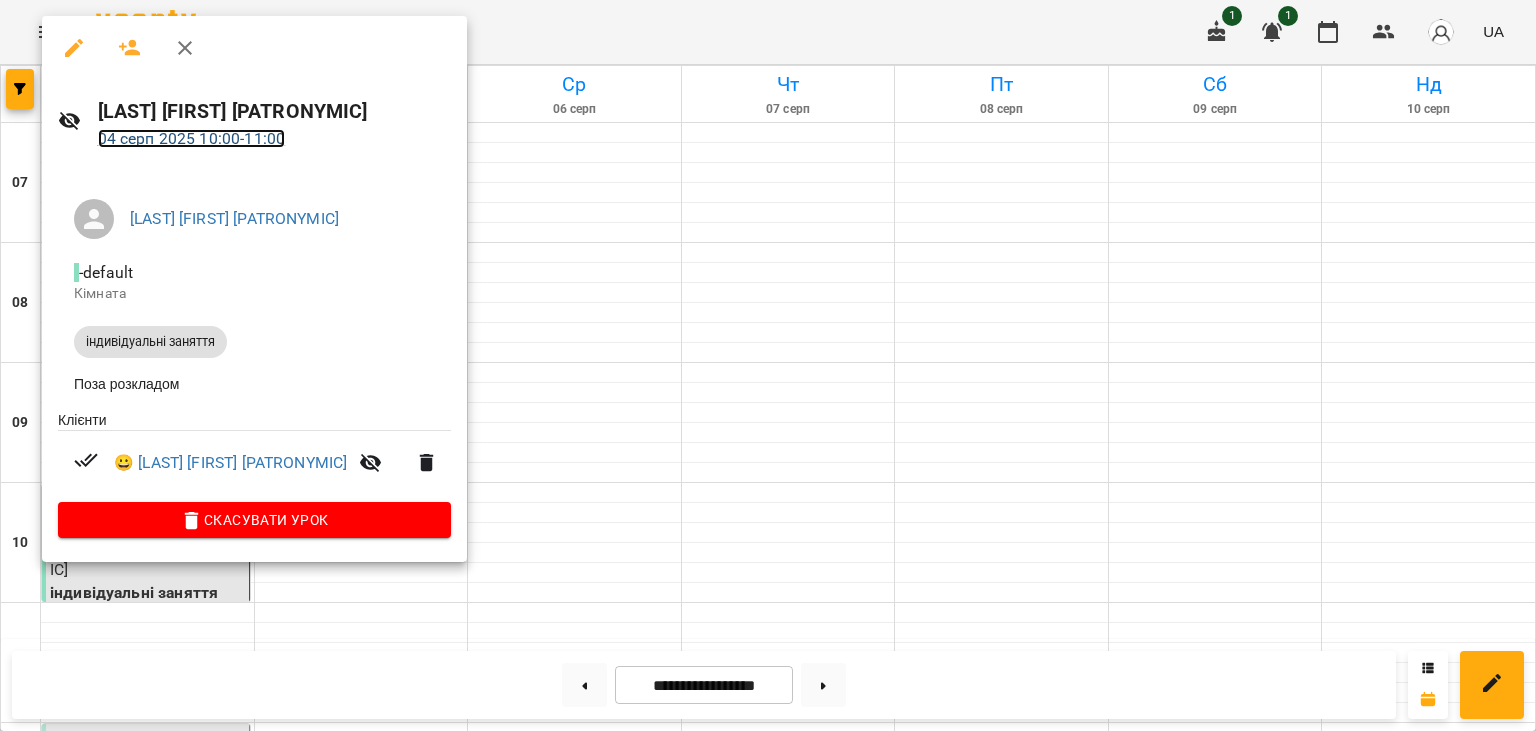 click on "[DD] [MON] [YYYY] [TIME]  -  [TIME]" at bounding box center (192, 138) 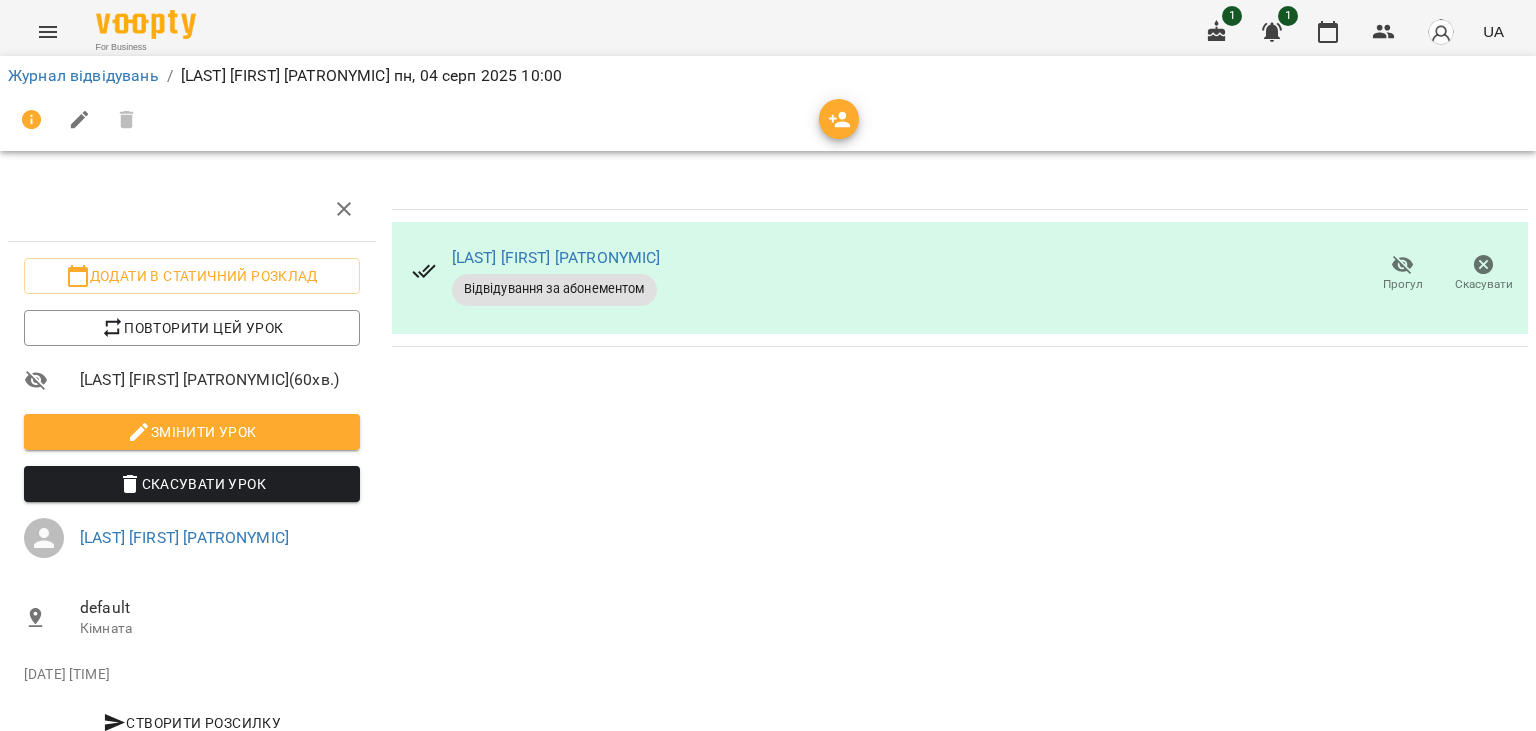 scroll, scrollTop: 11, scrollLeft: 0, axis: vertical 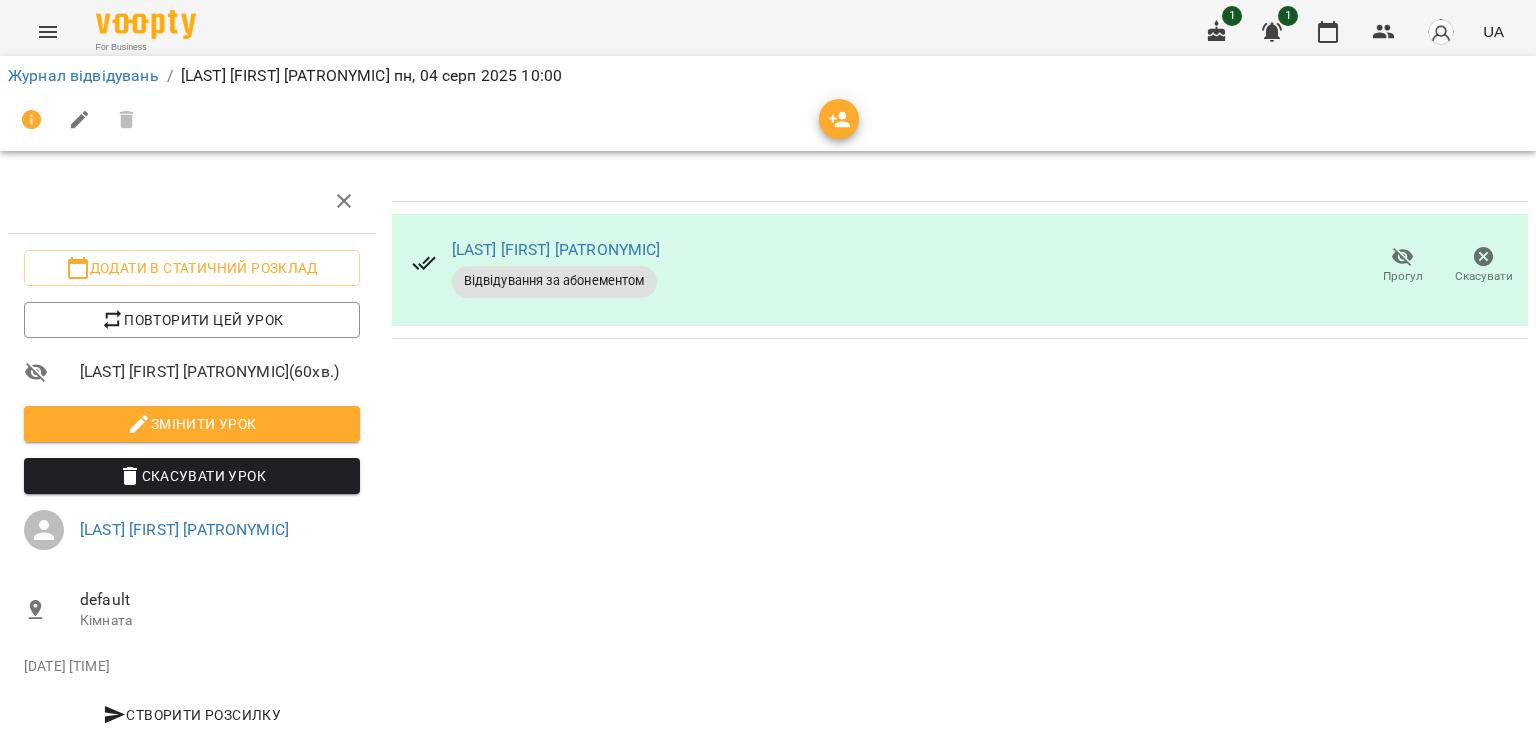 click on "Скасувати" at bounding box center (1483, 265) 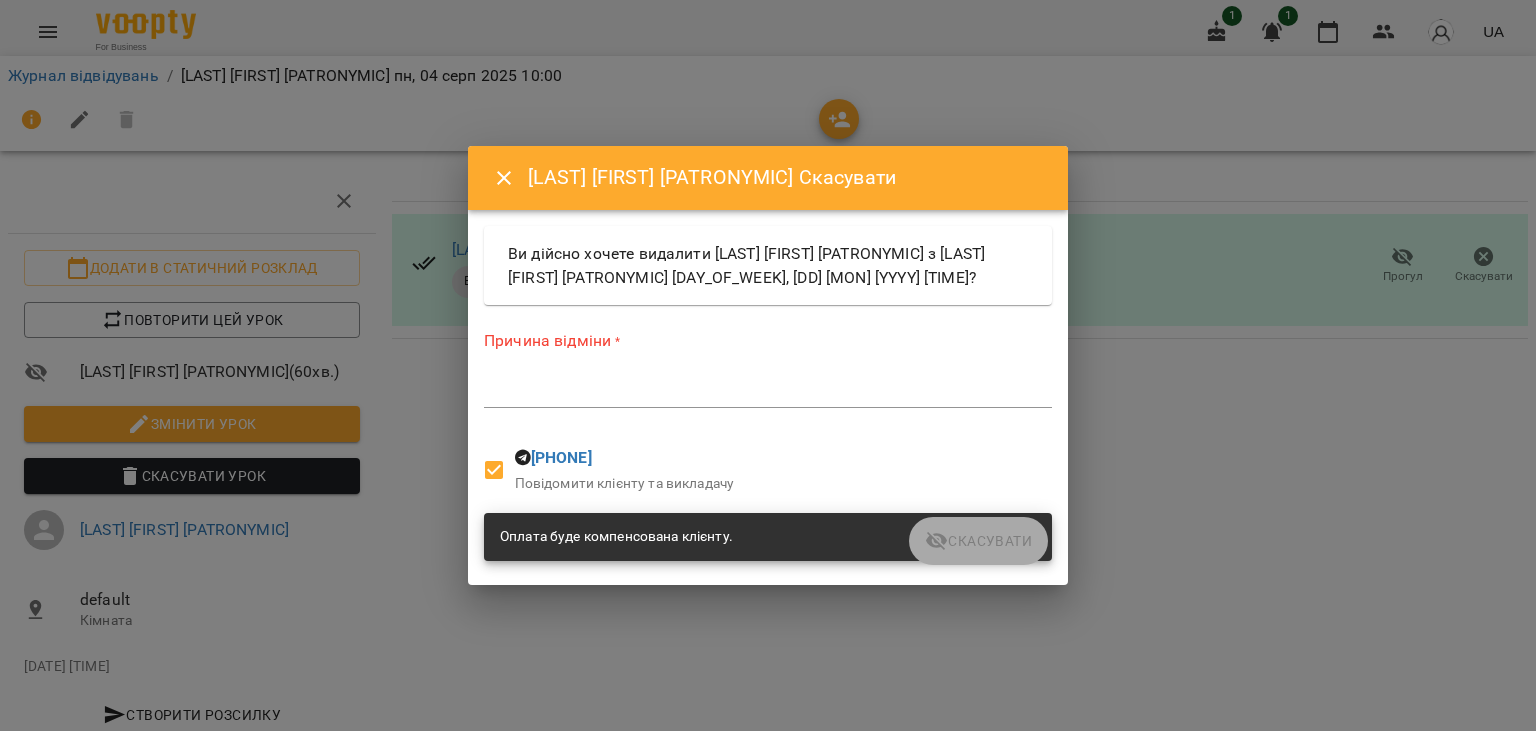 click on "*" at bounding box center [768, 392] 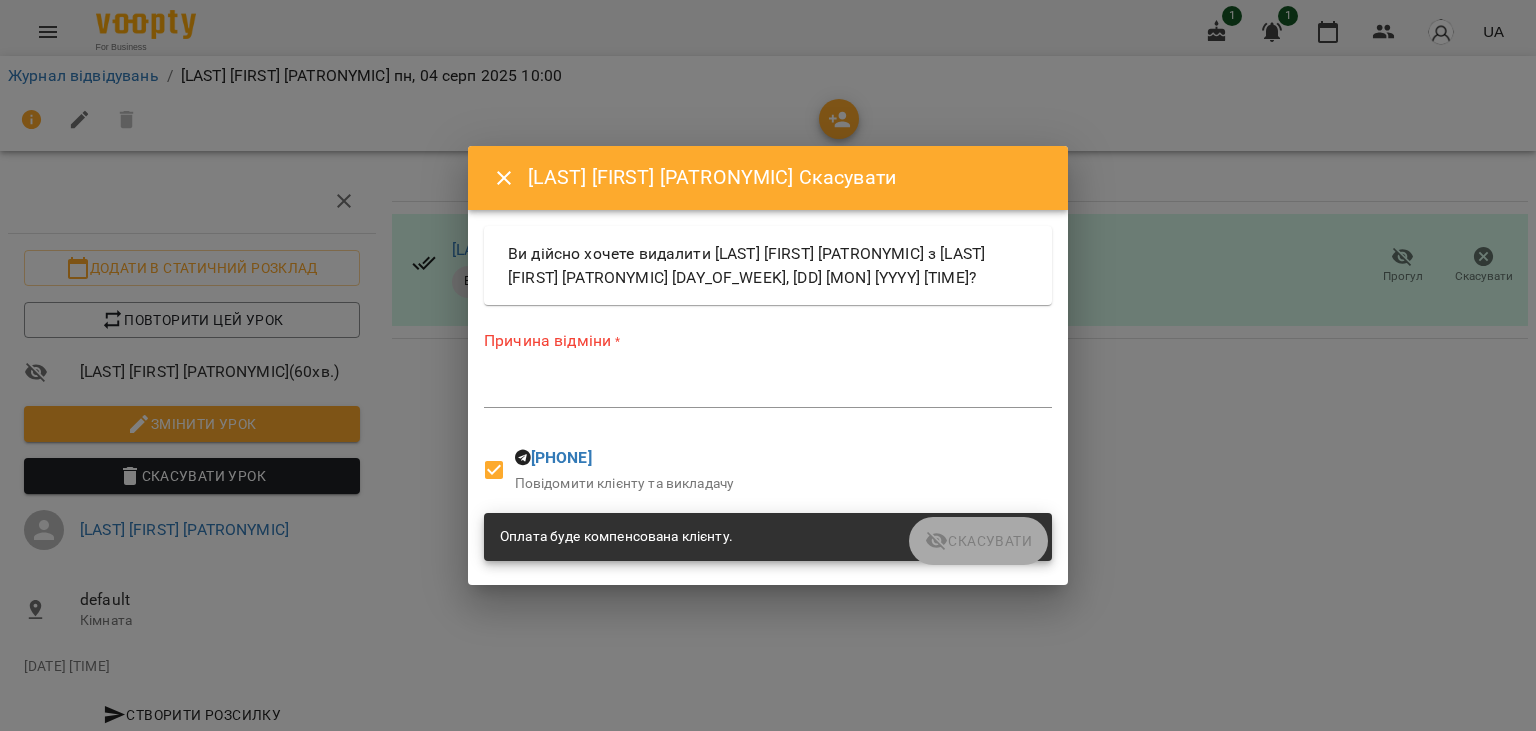 click on "*" at bounding box center [768, 392] 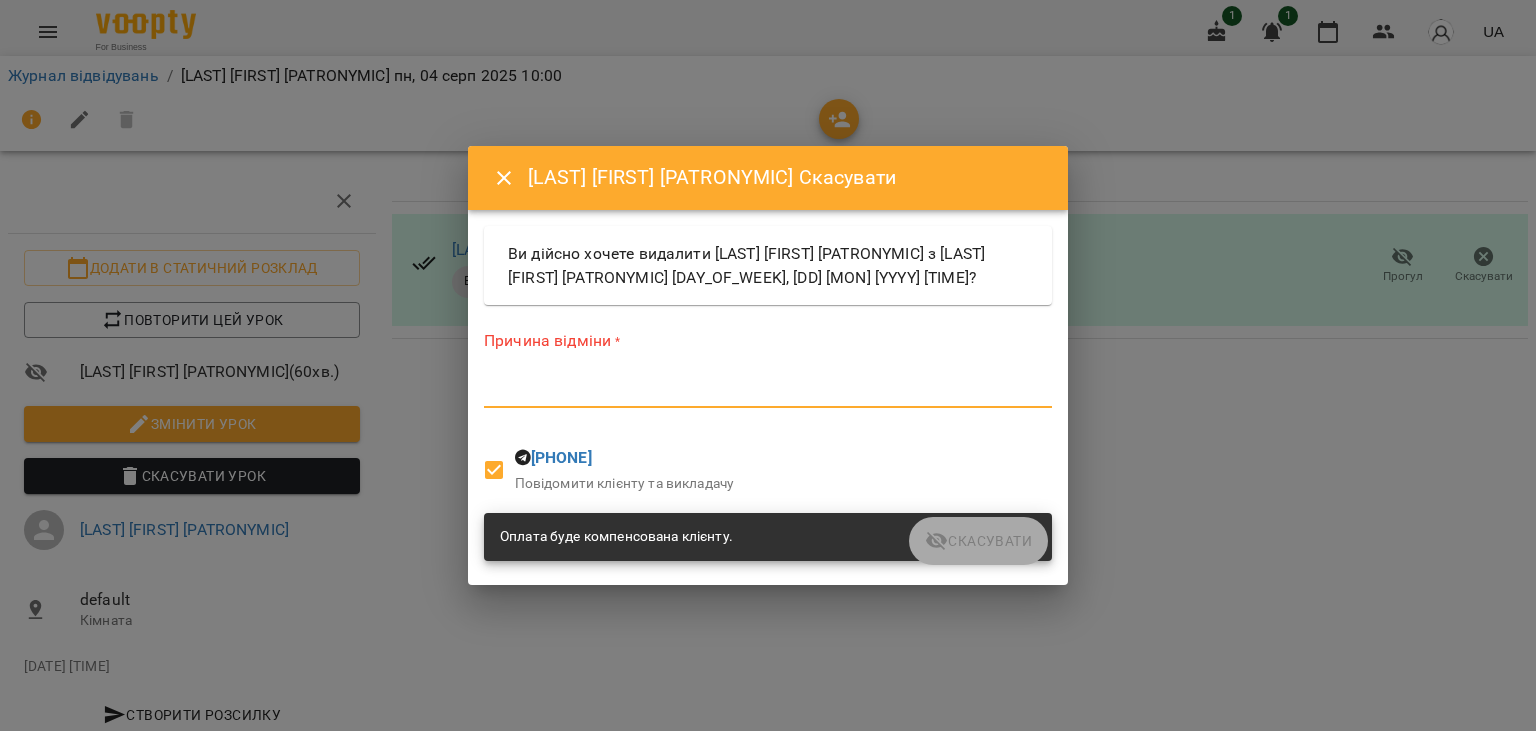 click on "*" at bounding box center [768, 392] 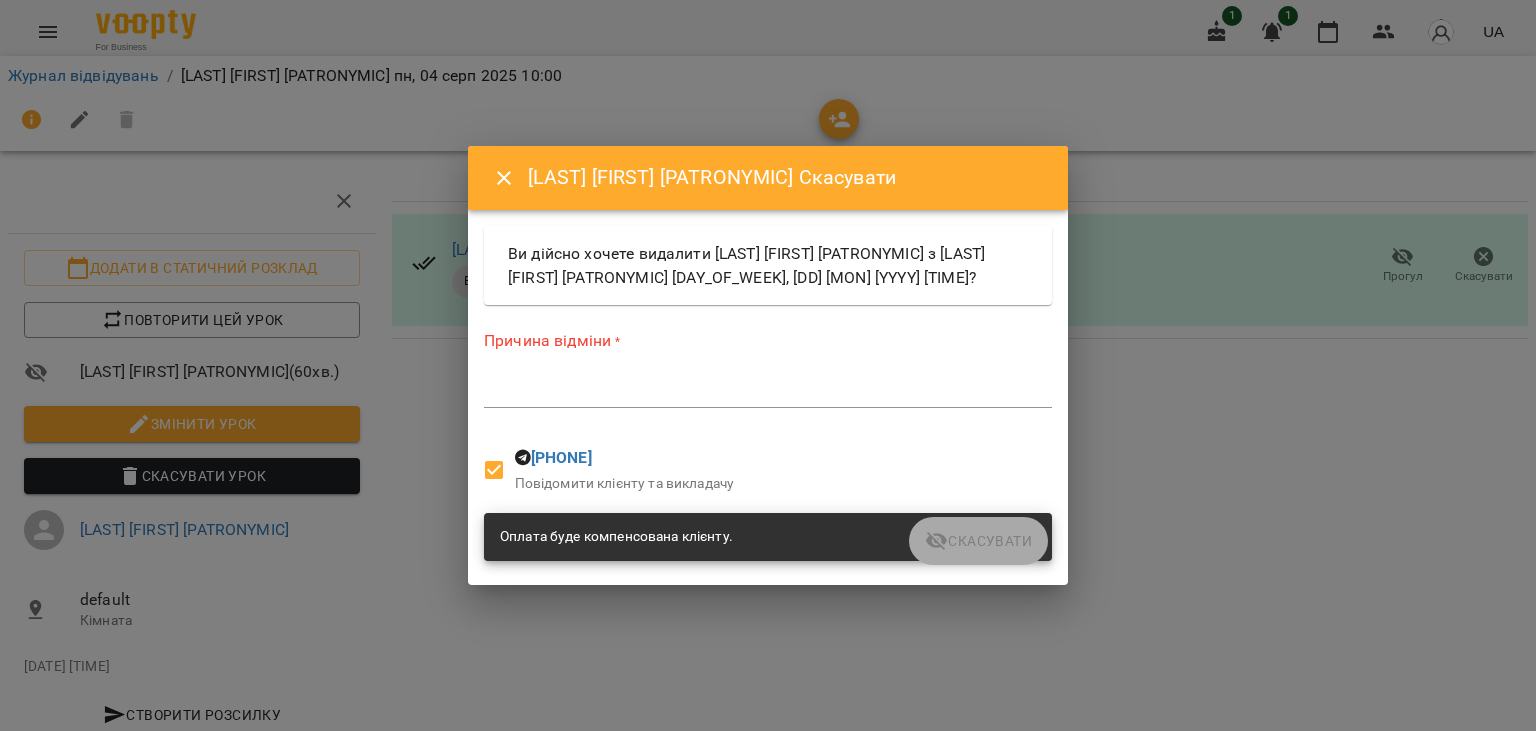 click on "*" at bounding box center (768, 392) 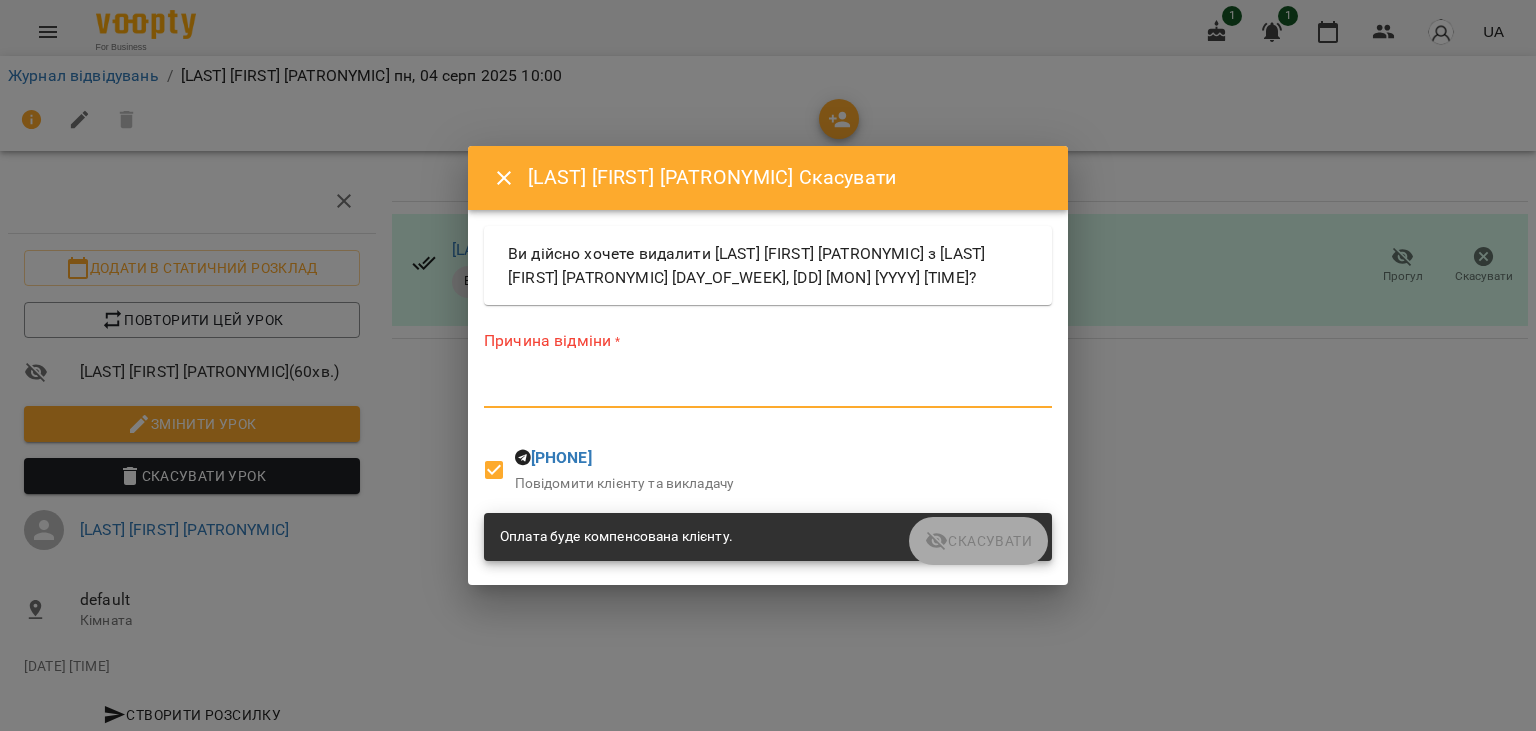 click on "*" at bounding box center (768, 392) 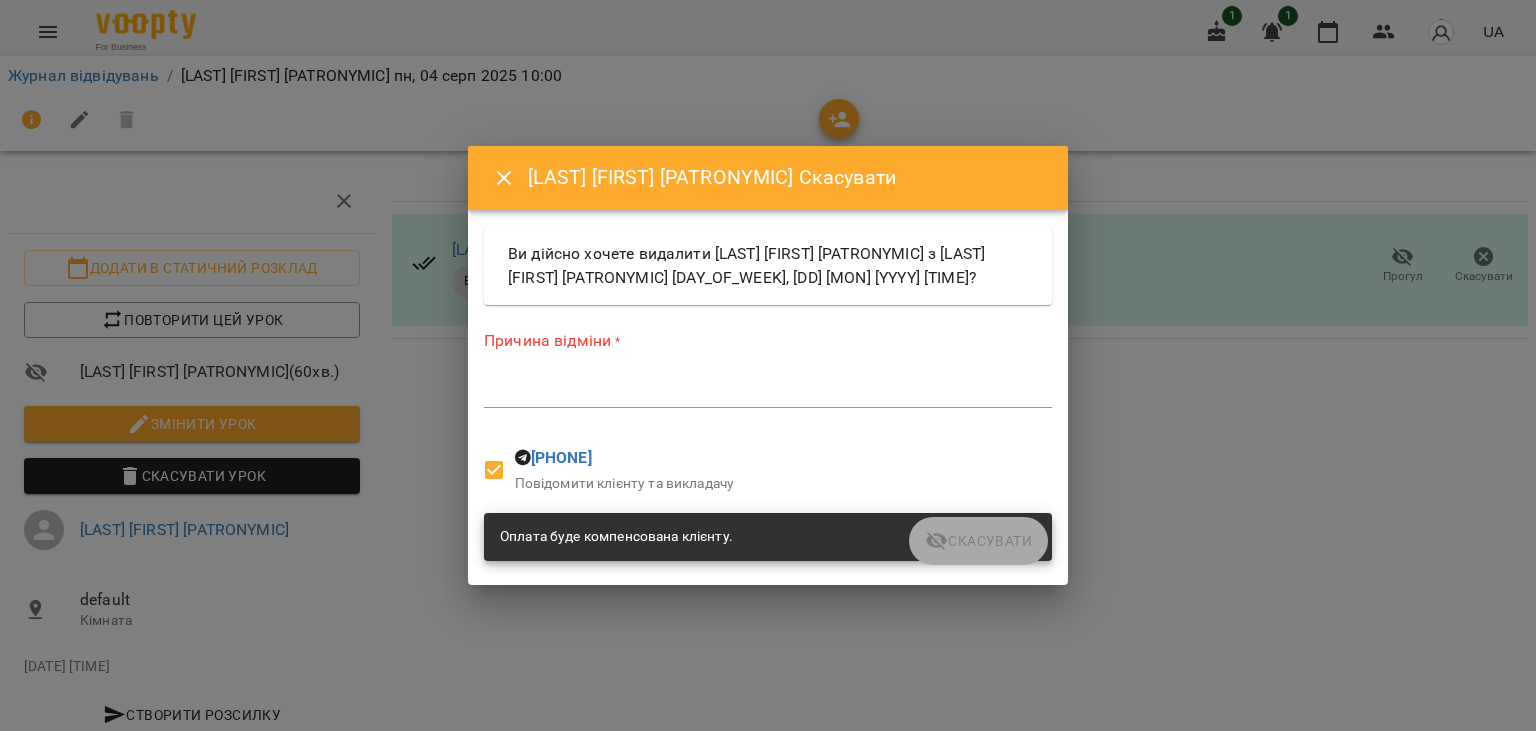 click on "*" at bounding box center (768, 392) 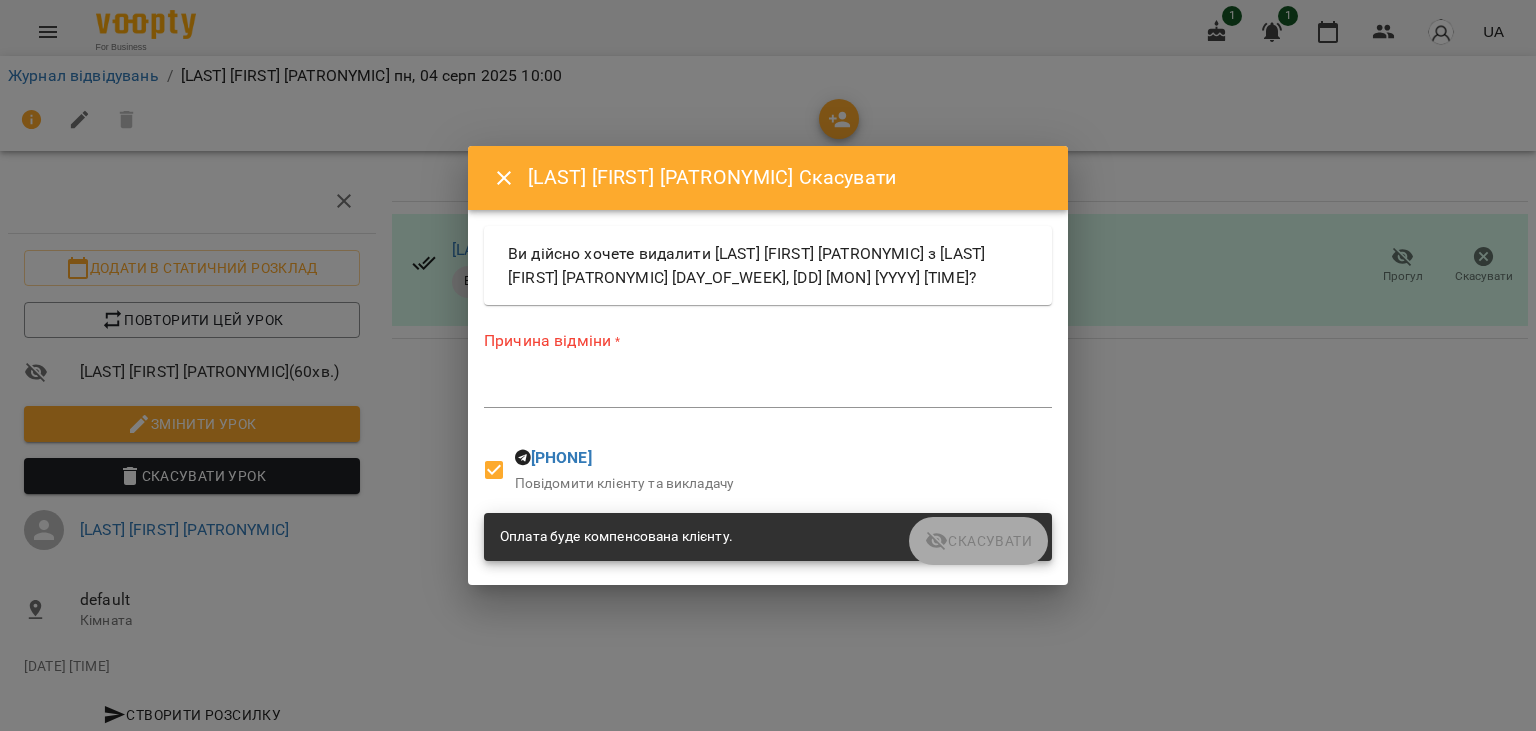 click on "*" at bounding box center (768, 392) 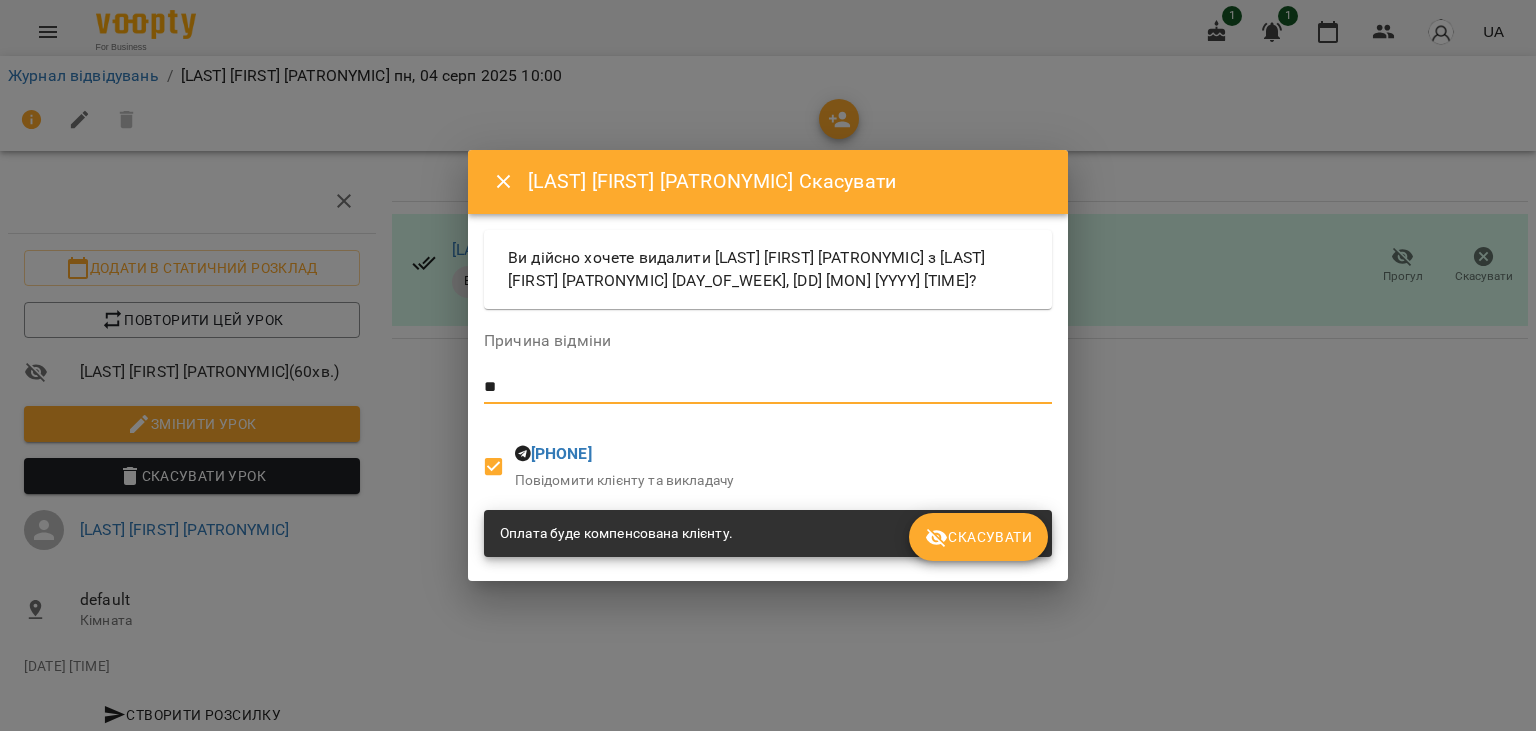 type on "*" 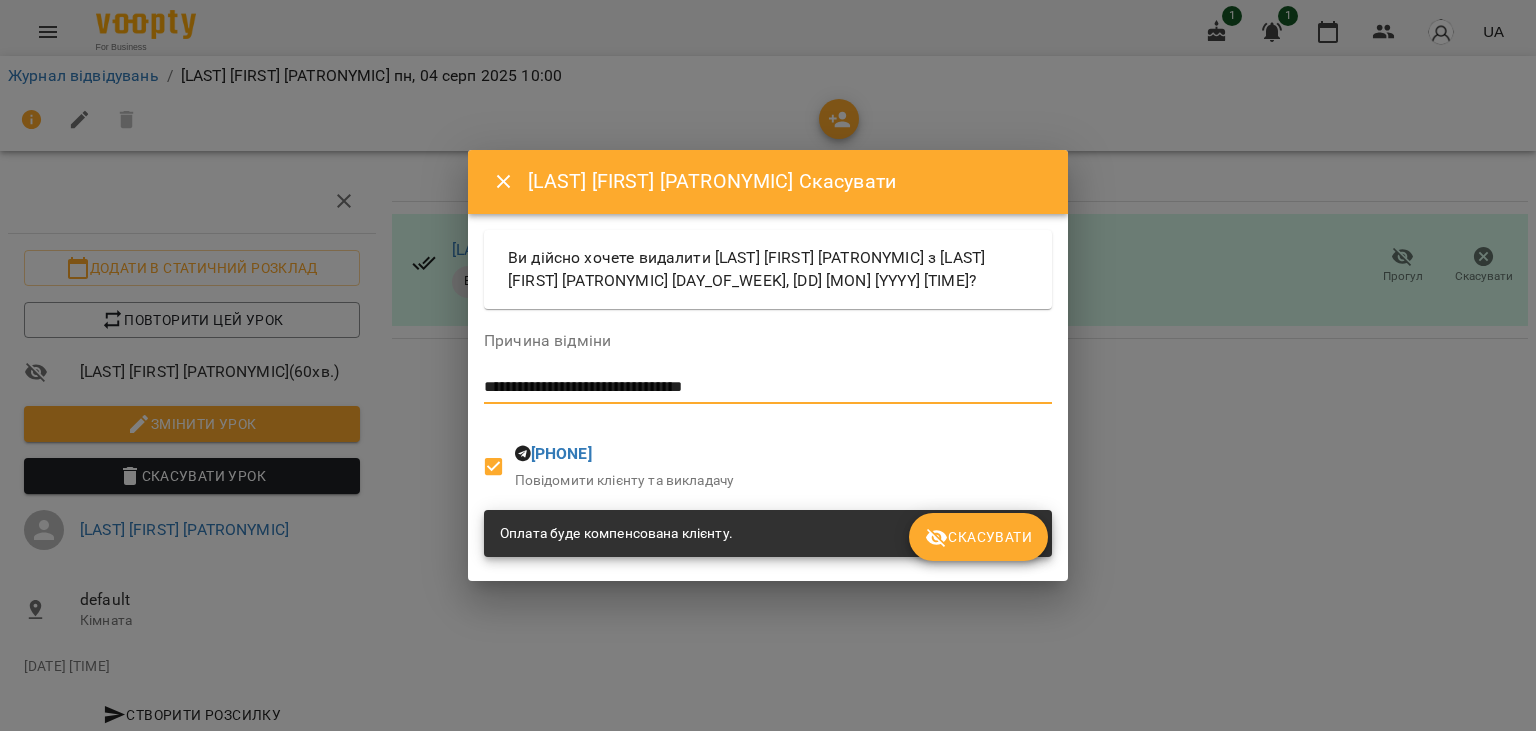 type on "**********" 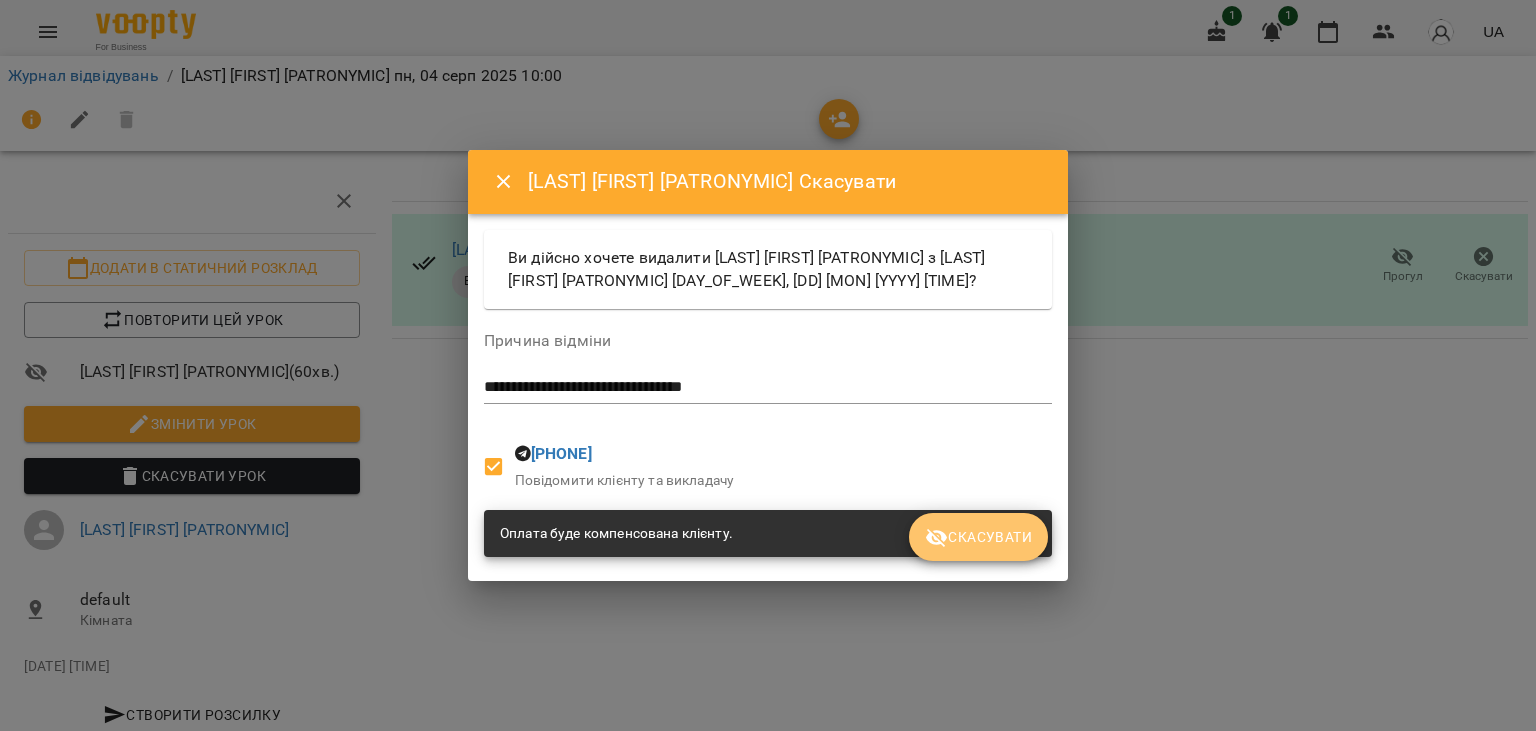 click on "Скасувати" at bounding box center [978, 537] 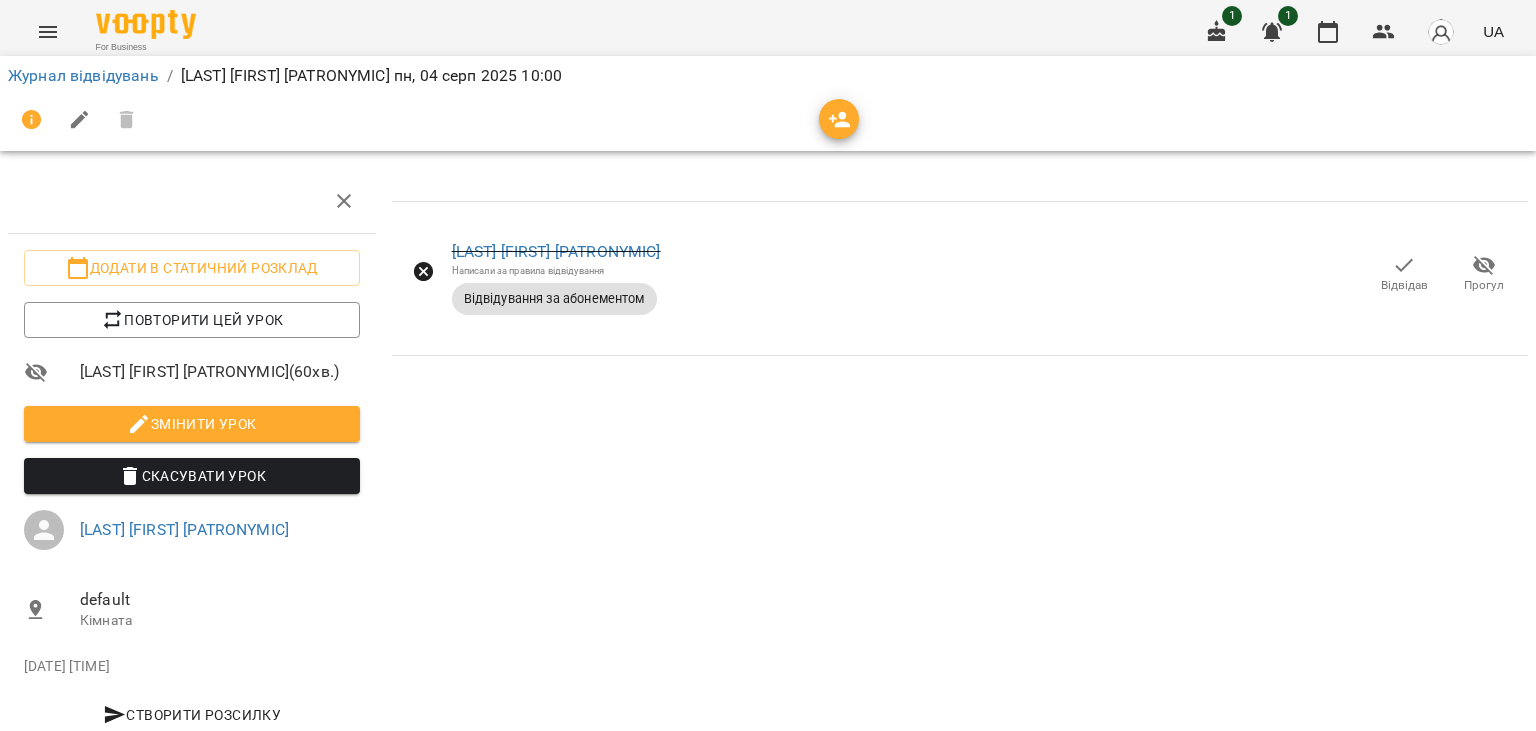 scroll, scrollTop: 0, scrollLeft: 0, axis: both 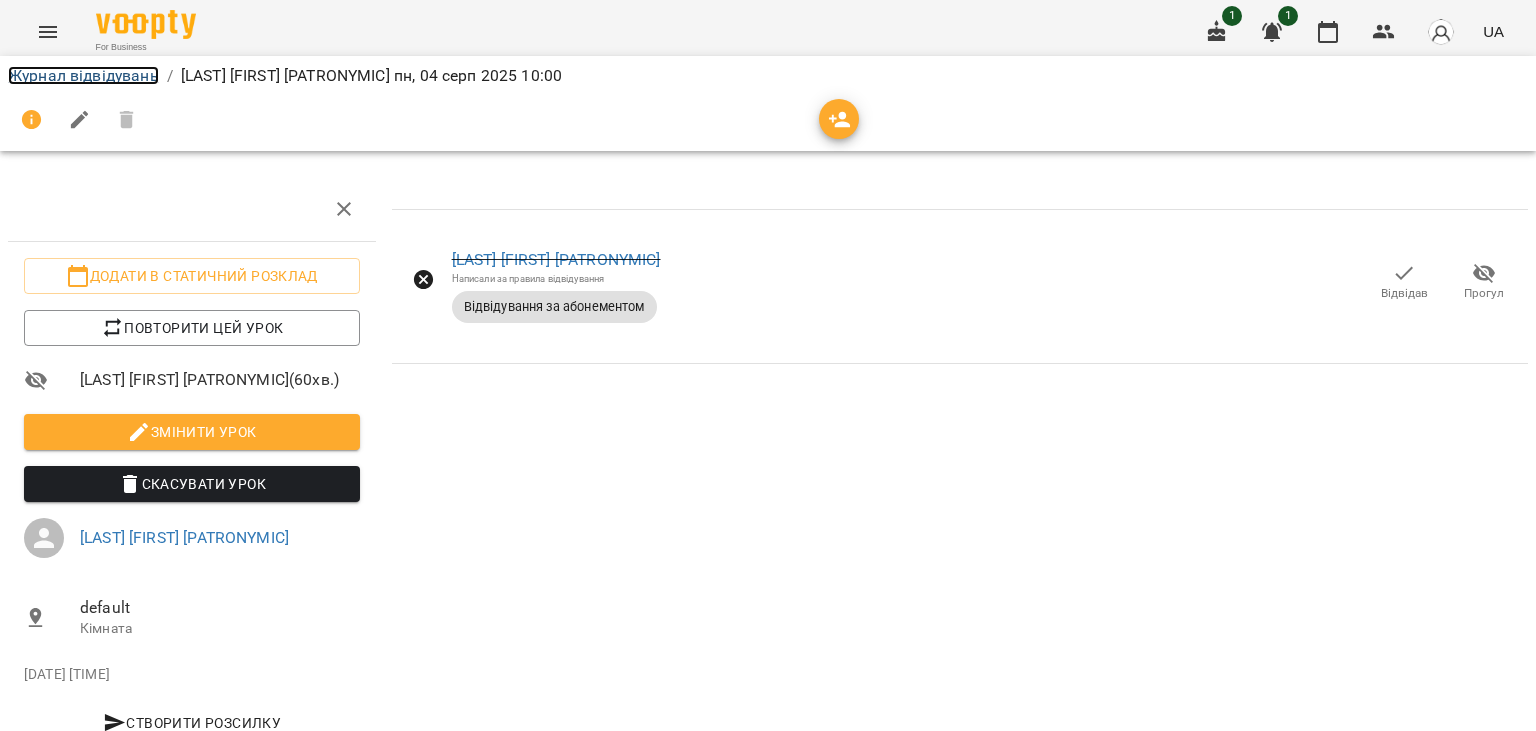 click on "Журнал відвідувань" at bounding box center [83, 75] 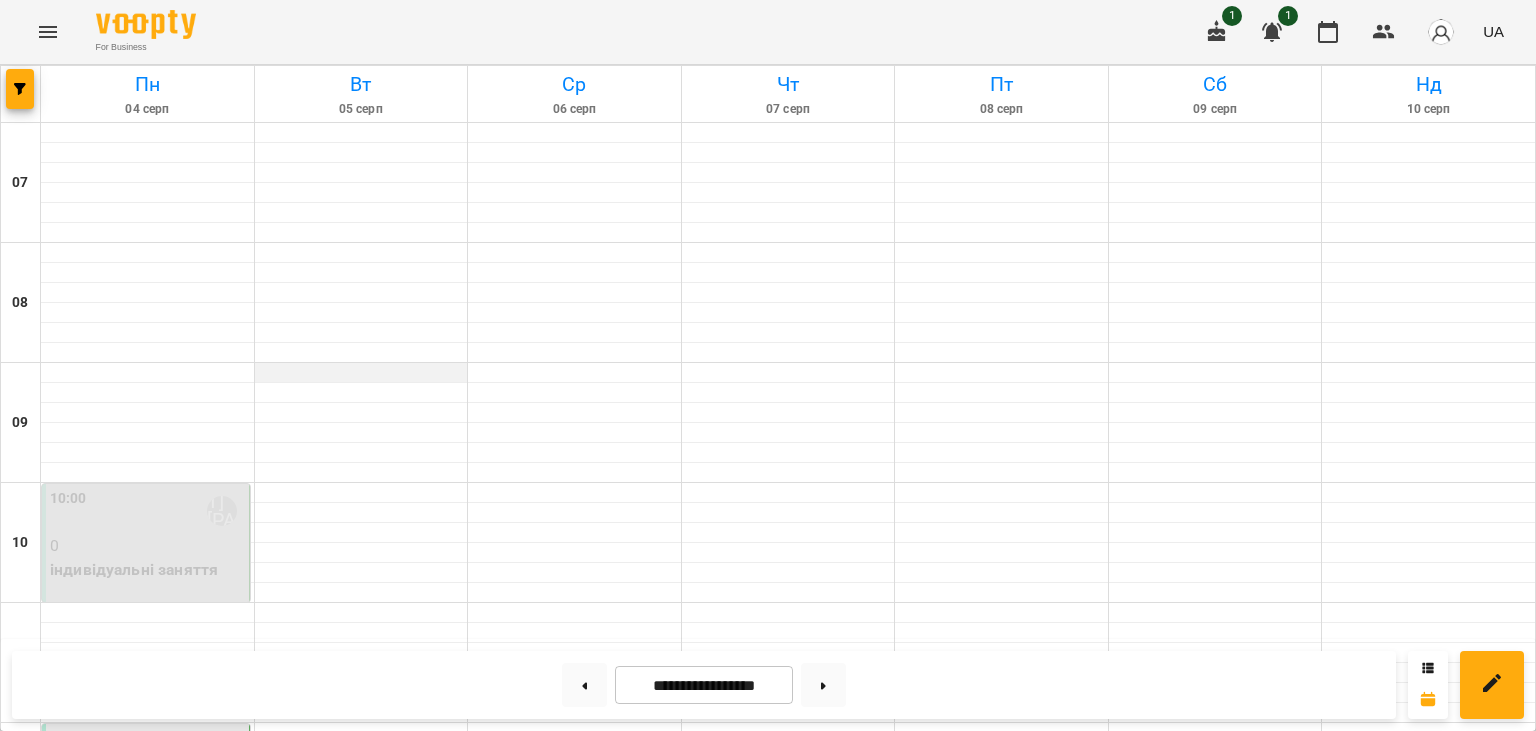 scroll, scrollTop: 197, scrollLeft: 0, axis: vertical 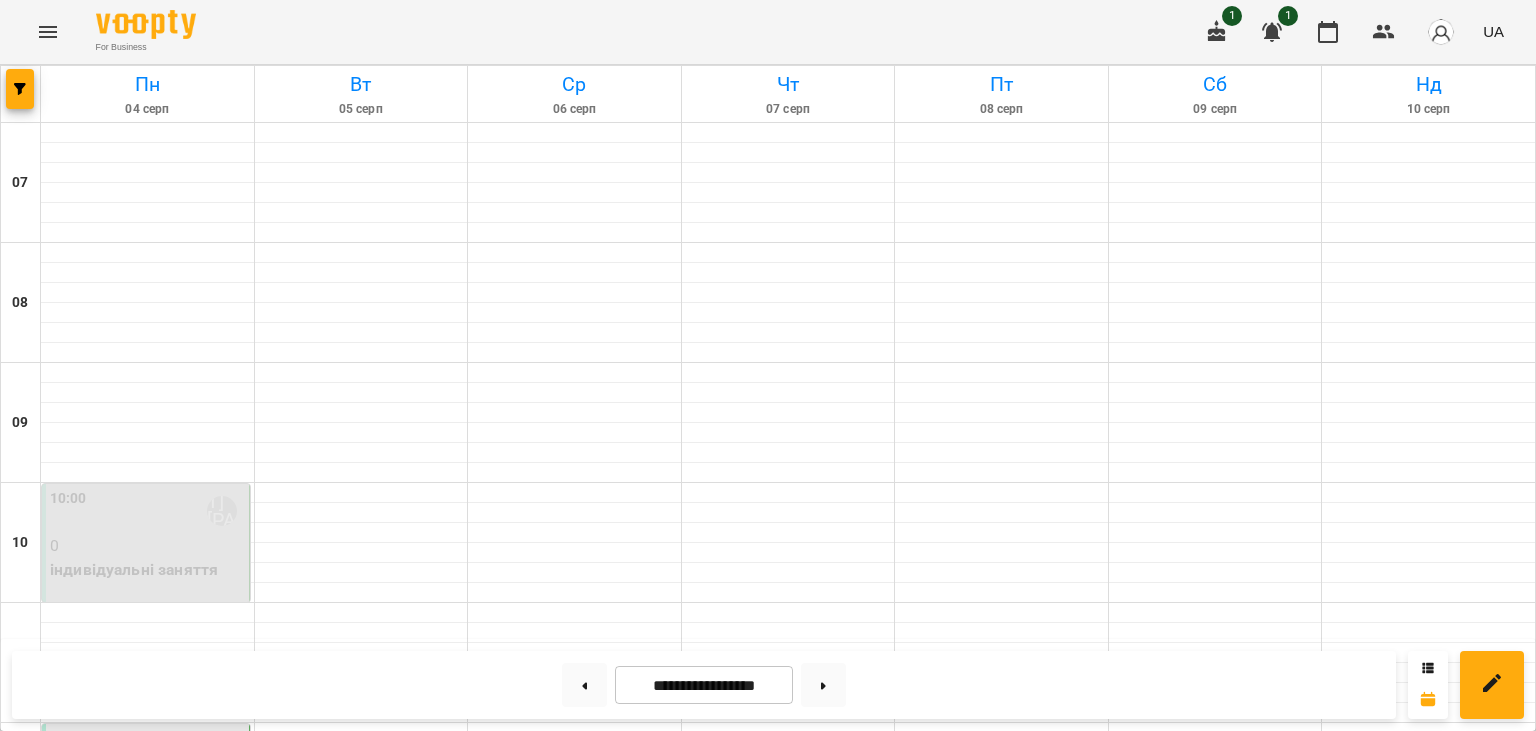 click on "[TIME] [LAST] [FIRST] [PATRONYMIC]" at bounding box center [147, 511] 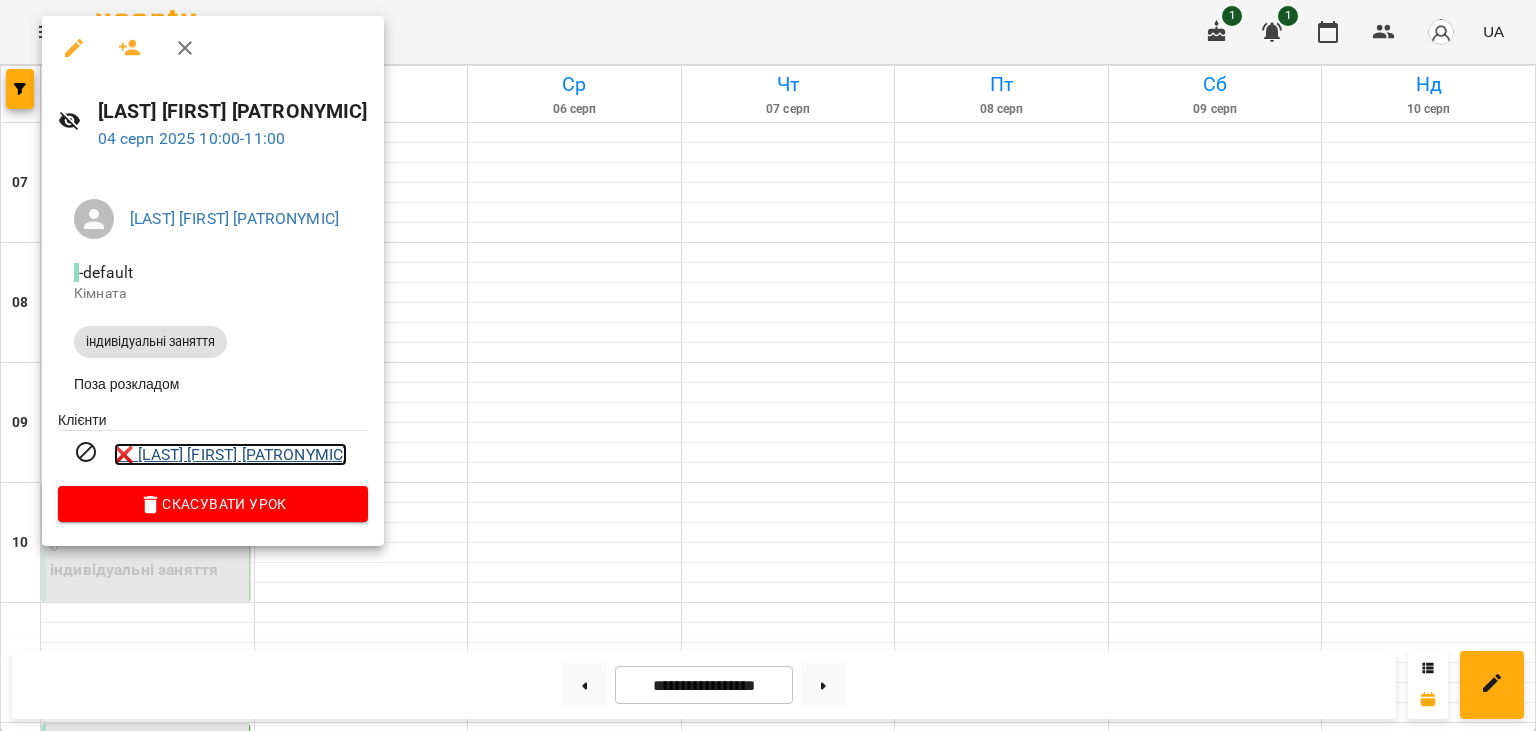 click on "❌   [LAST] [FIRST] [PATRONYMIC]" at bounding box center (230, 455) 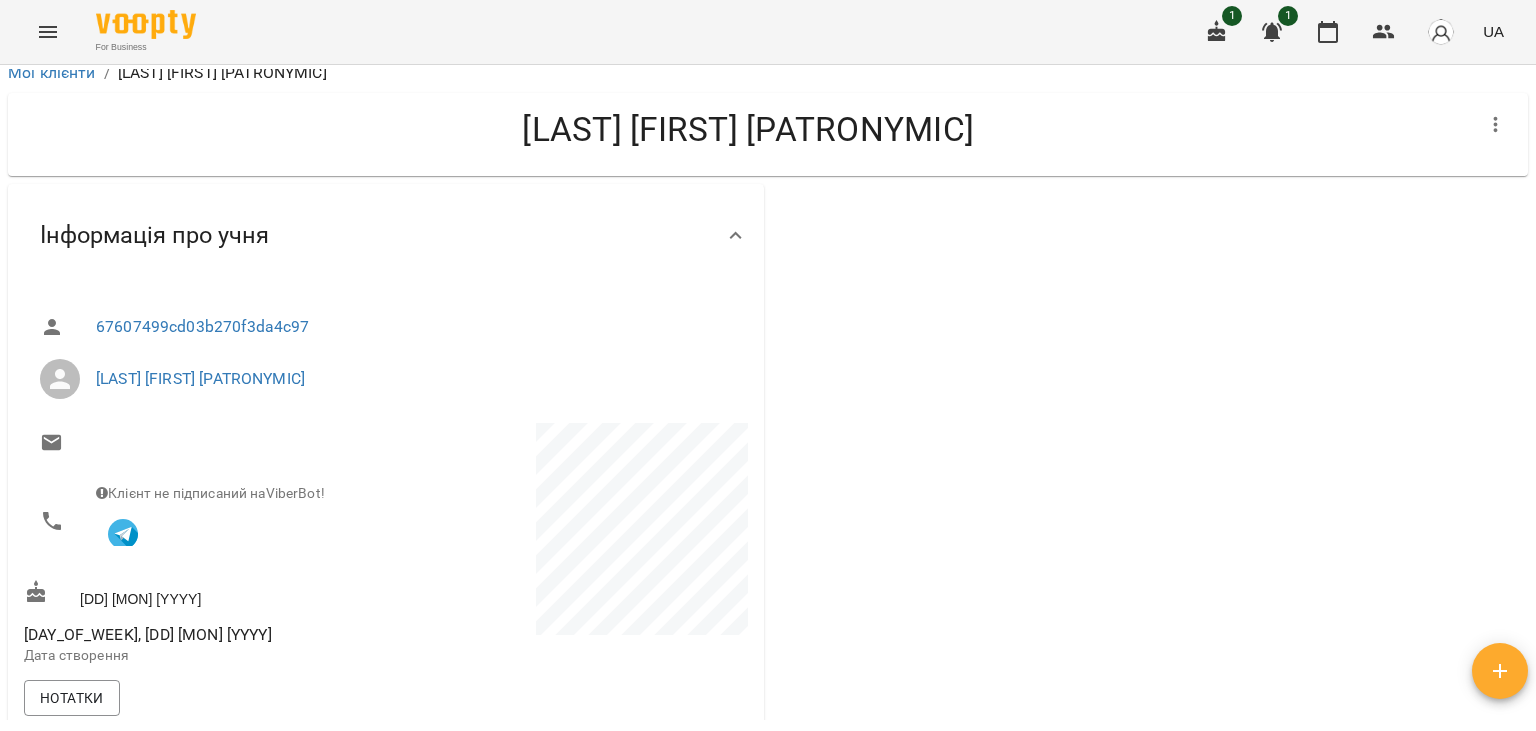 scroll, scrollTop: 0, scrollLeft: 0, axis: both 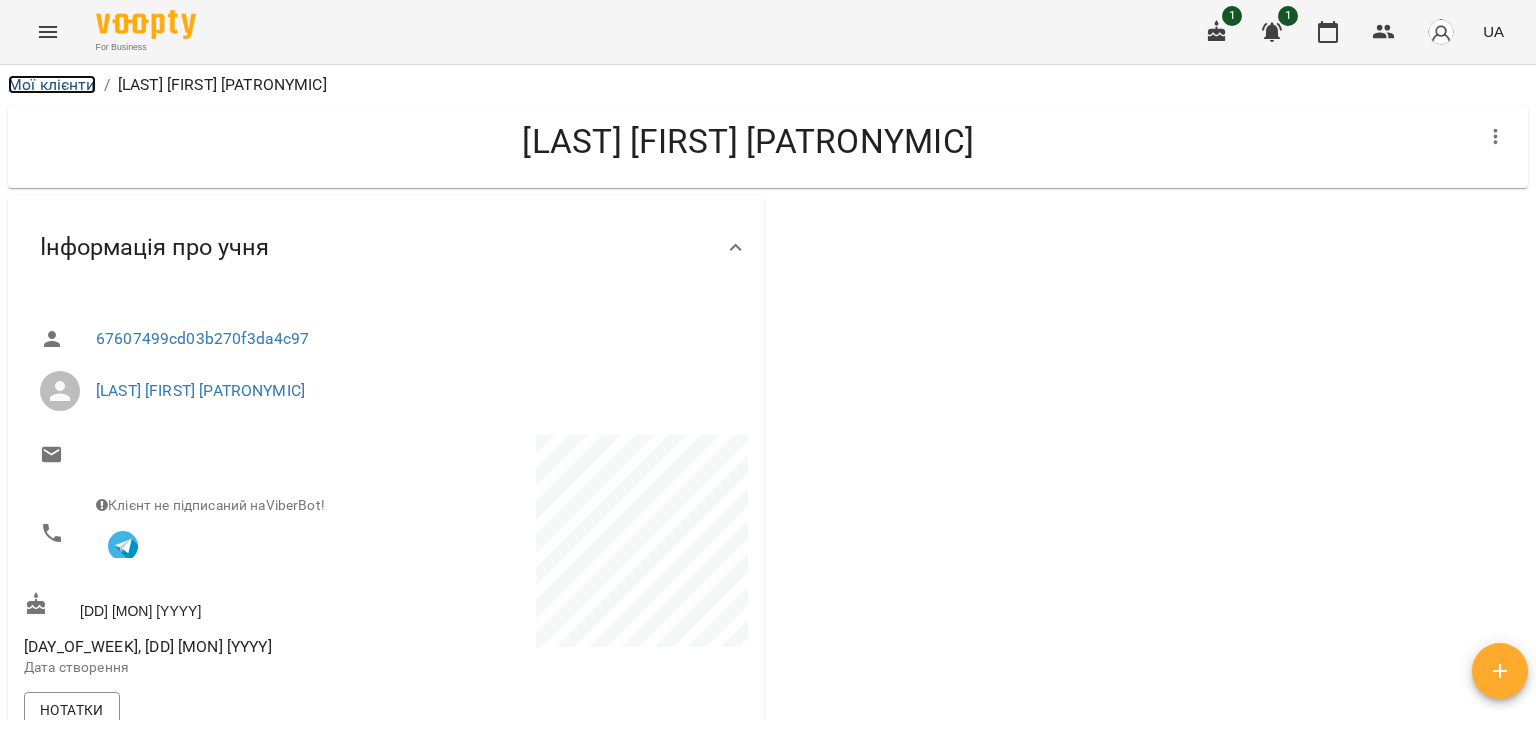 click on "Мої клієнти" at bounding box center (52, 84) 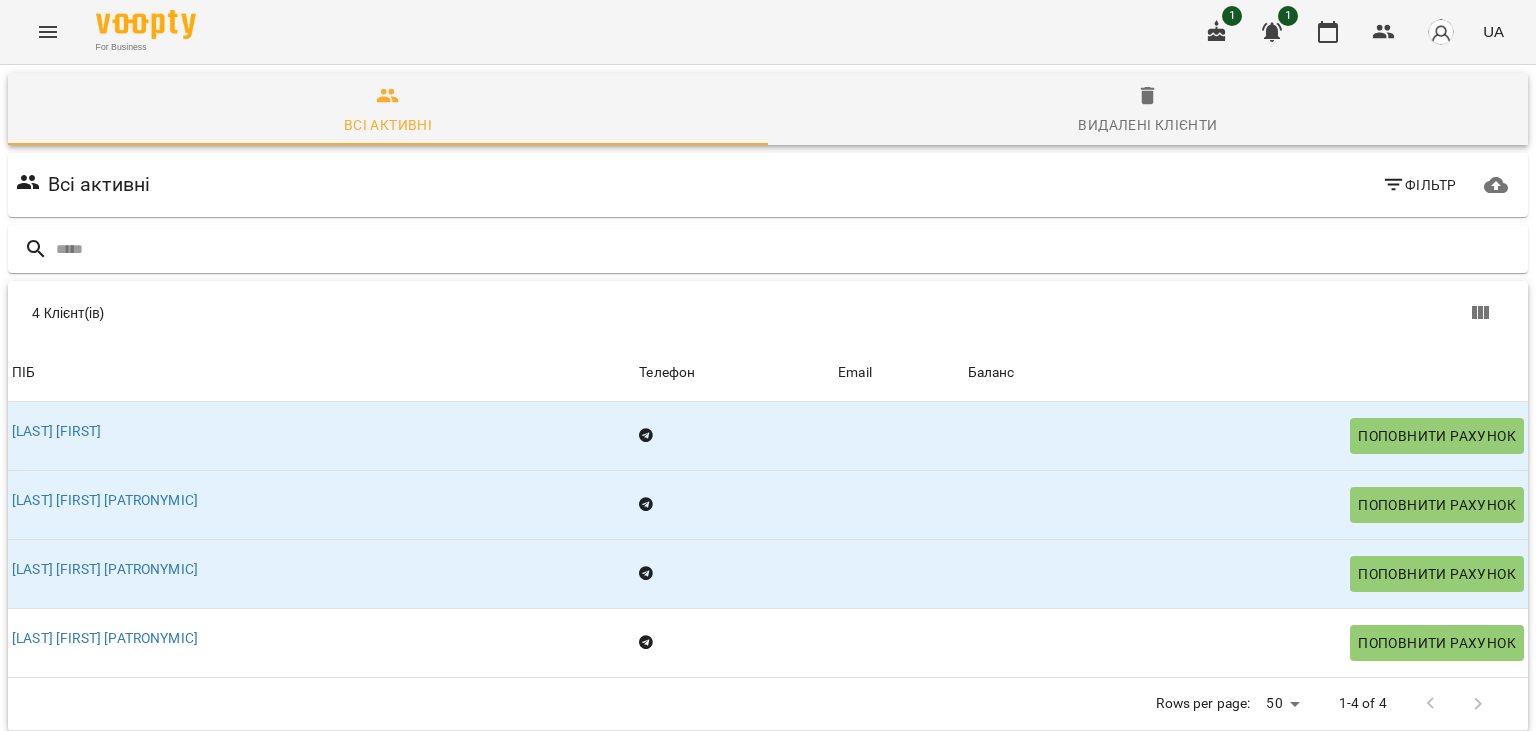 scroll, scrollTop: 88, scrollLeft: 0, axis: vertical 